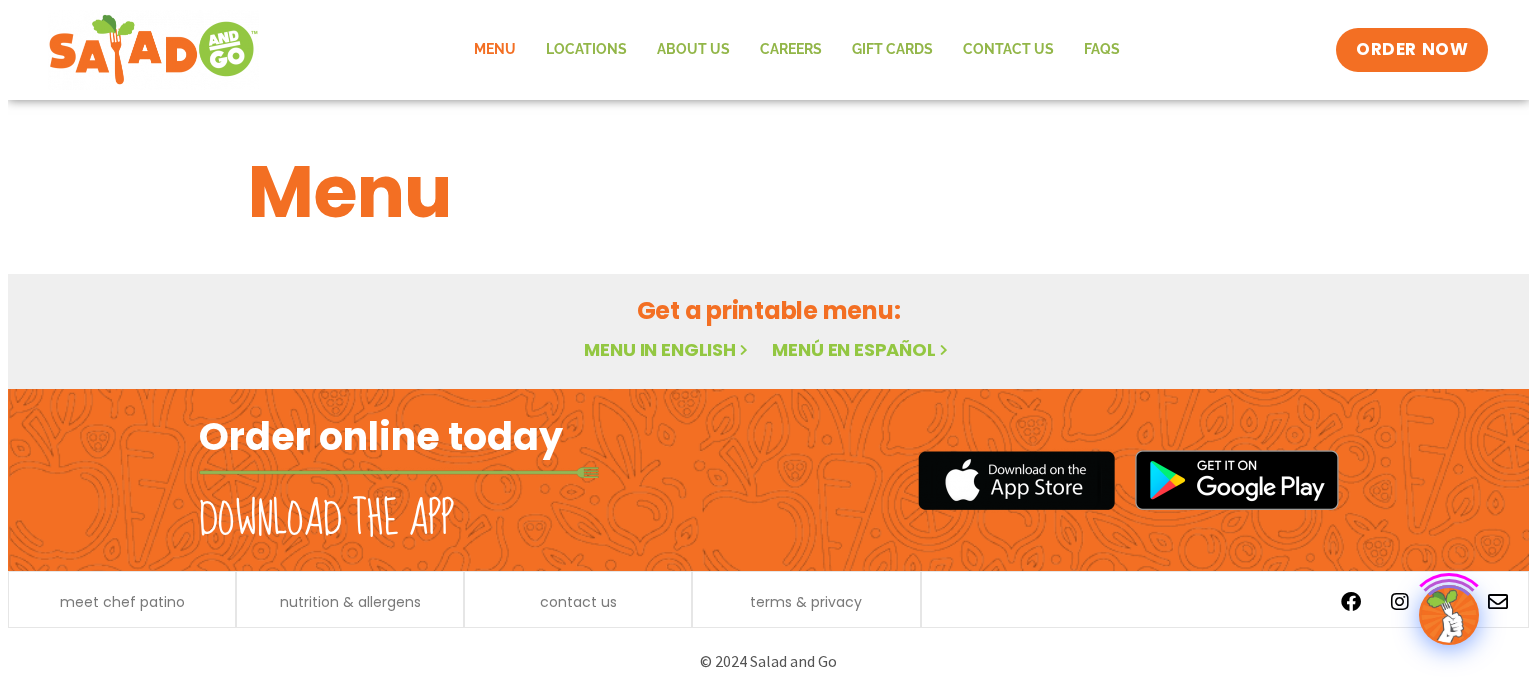 scroll, scrollTop: 0, scrollLeft: 0, axis: both 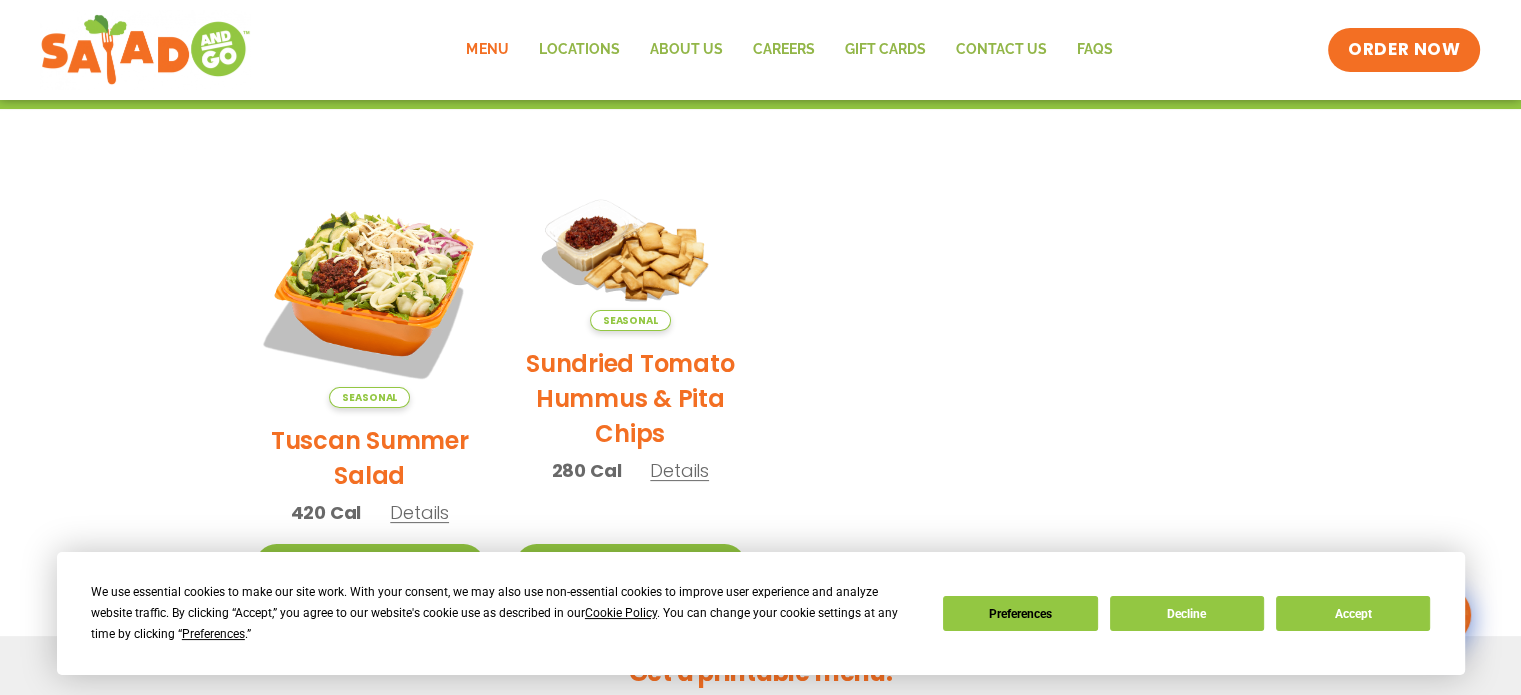 click on "Menu" 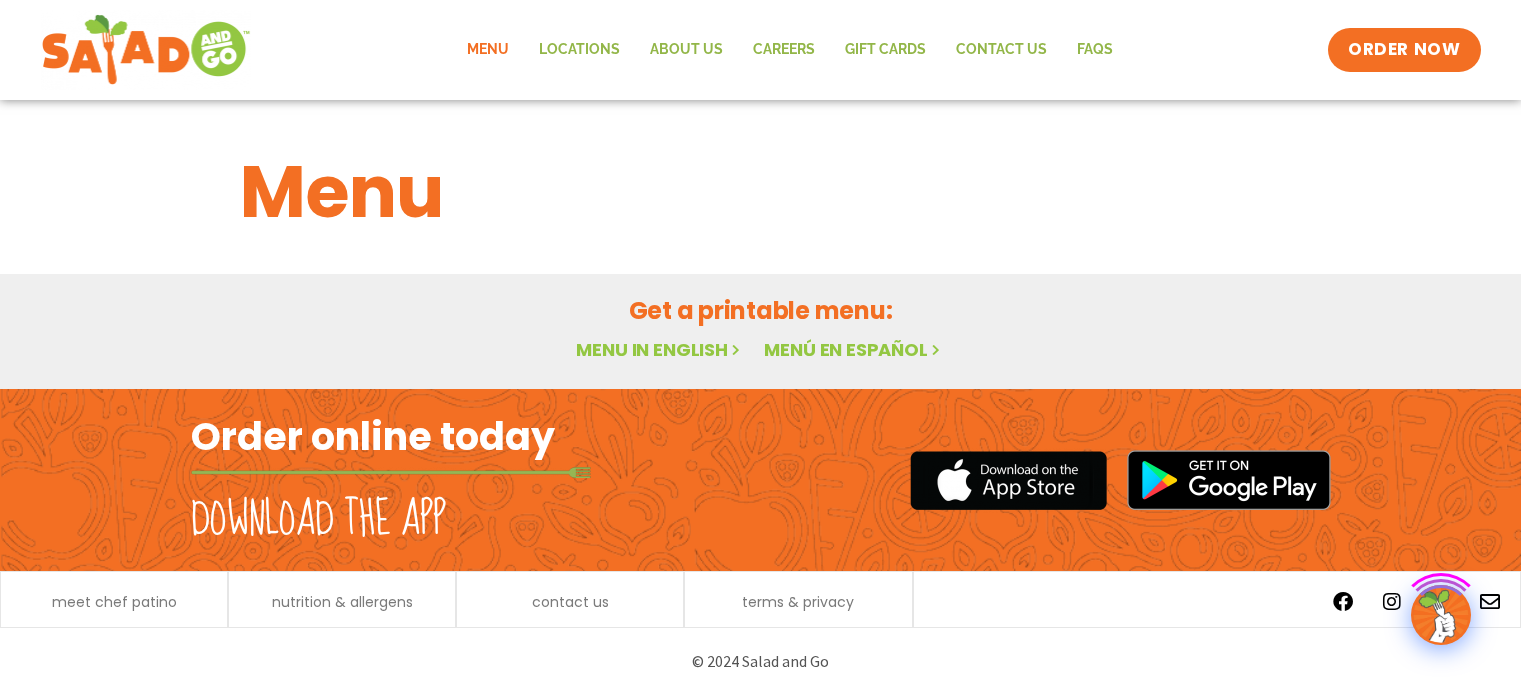 click on "Menu Locations About Us Careers GIFT CARDS Contact Us FAQs     Menu Menu Locations About Us Careers GIFT CARDS Contact Us FAQs       ORDER NOW" at bounding box center (761, 50) 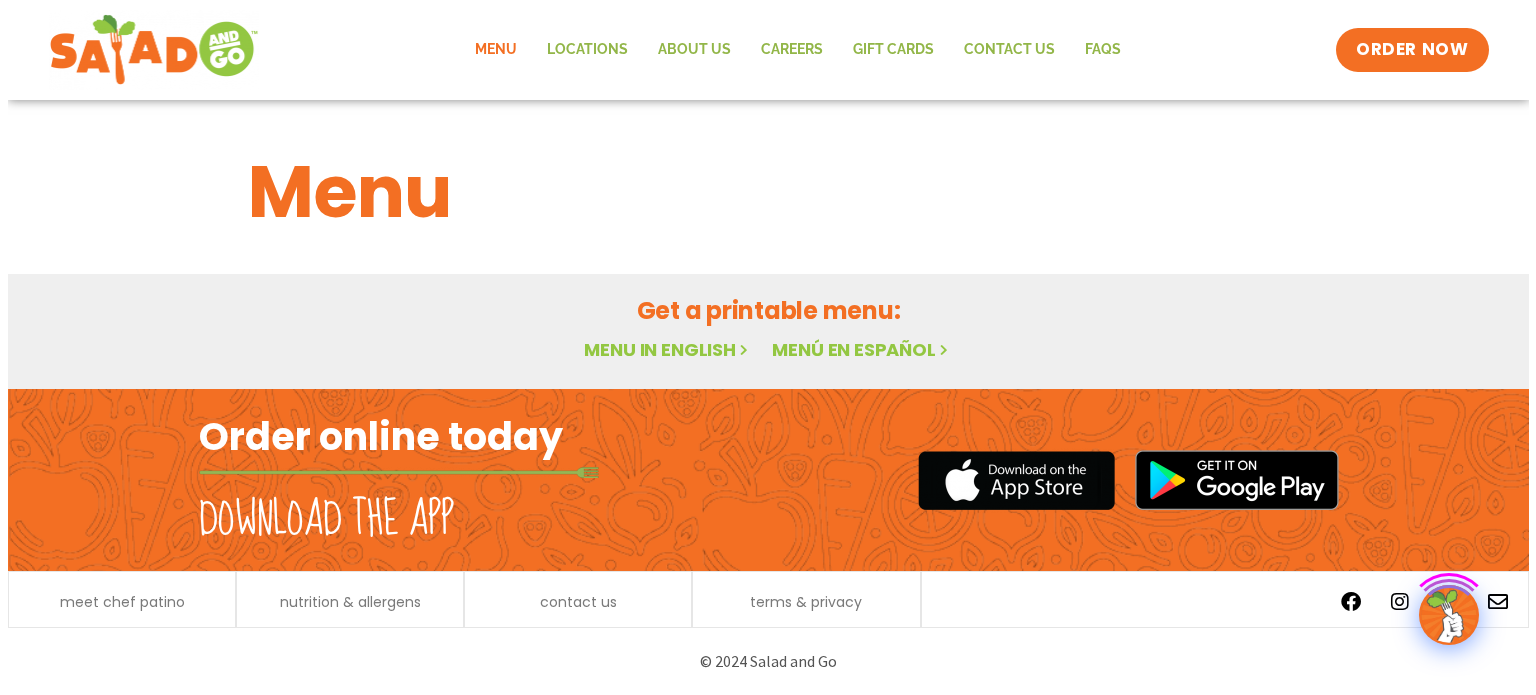 scroll, scrollTop: 0, scrollLeft: 0, axis: both 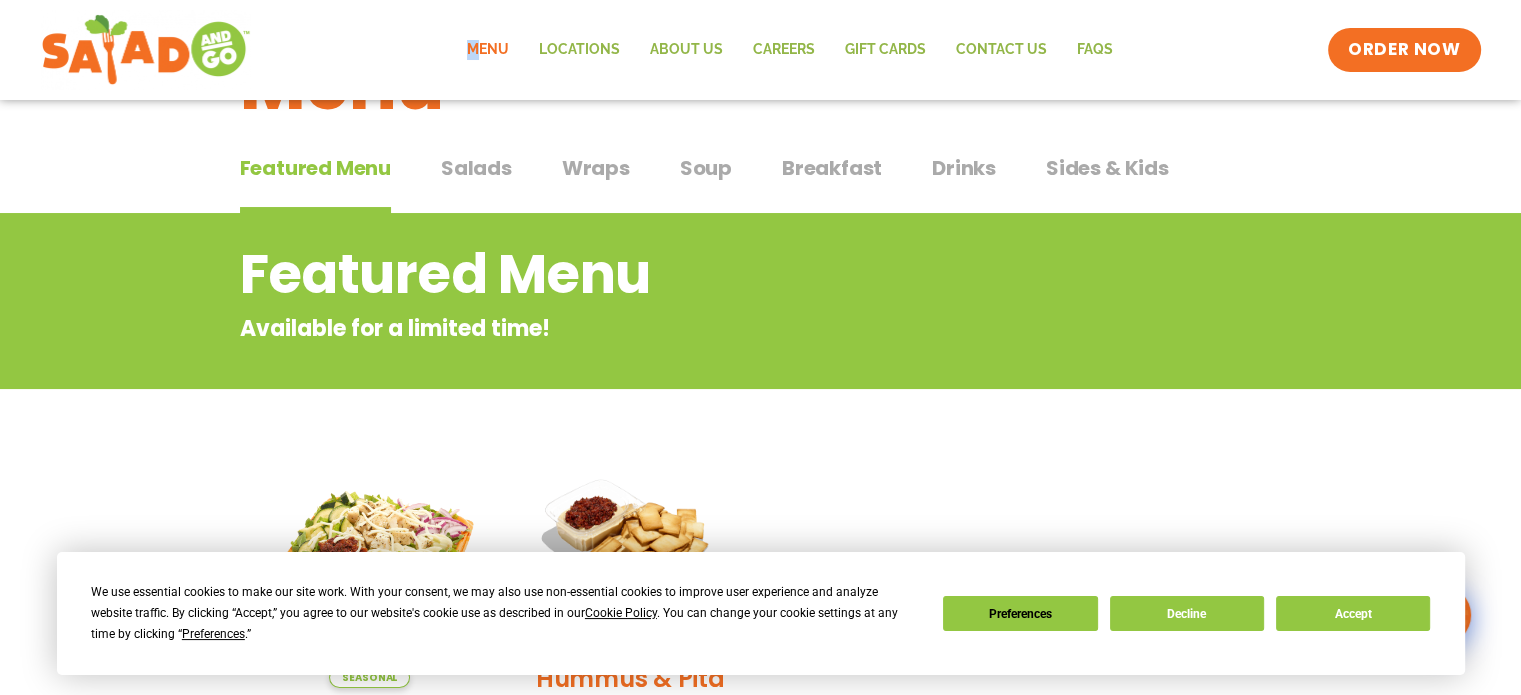 click on "Salads" at bounding box center (476, 168) 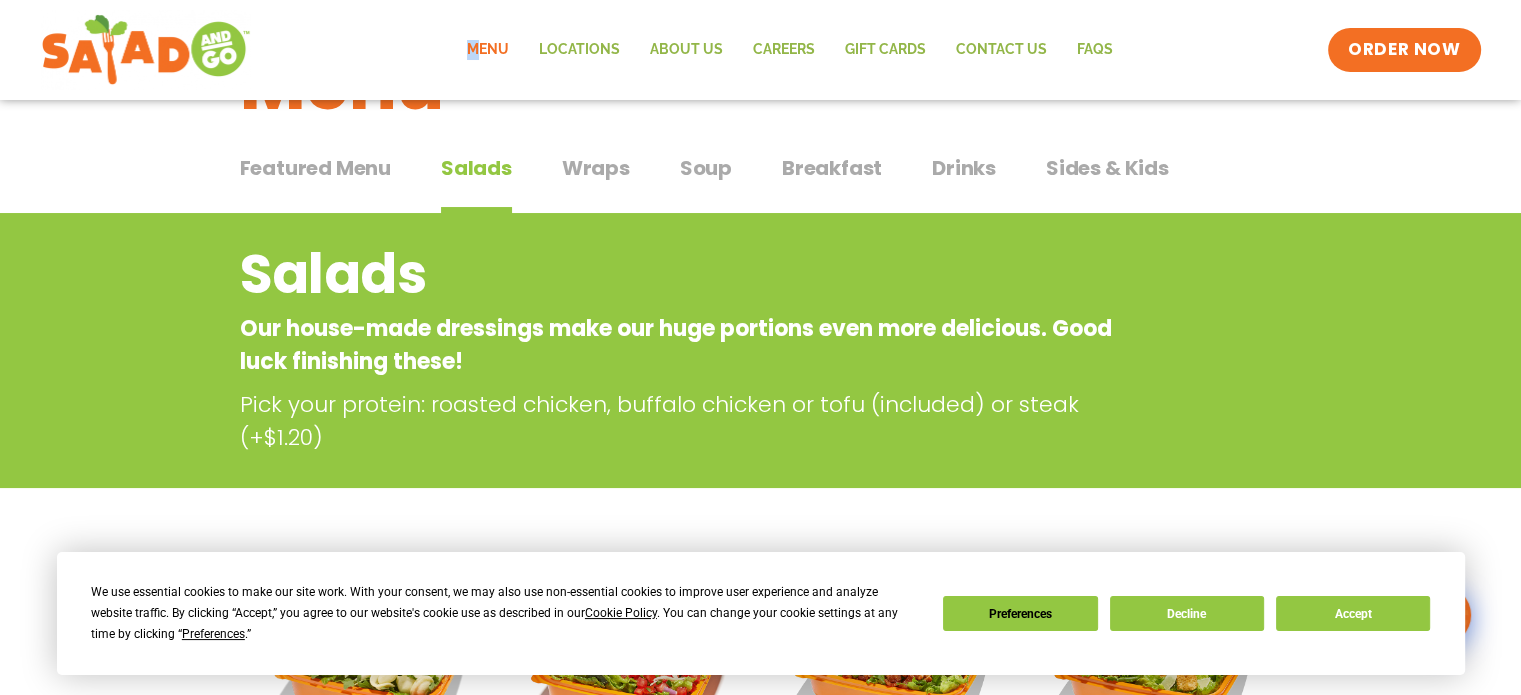 type 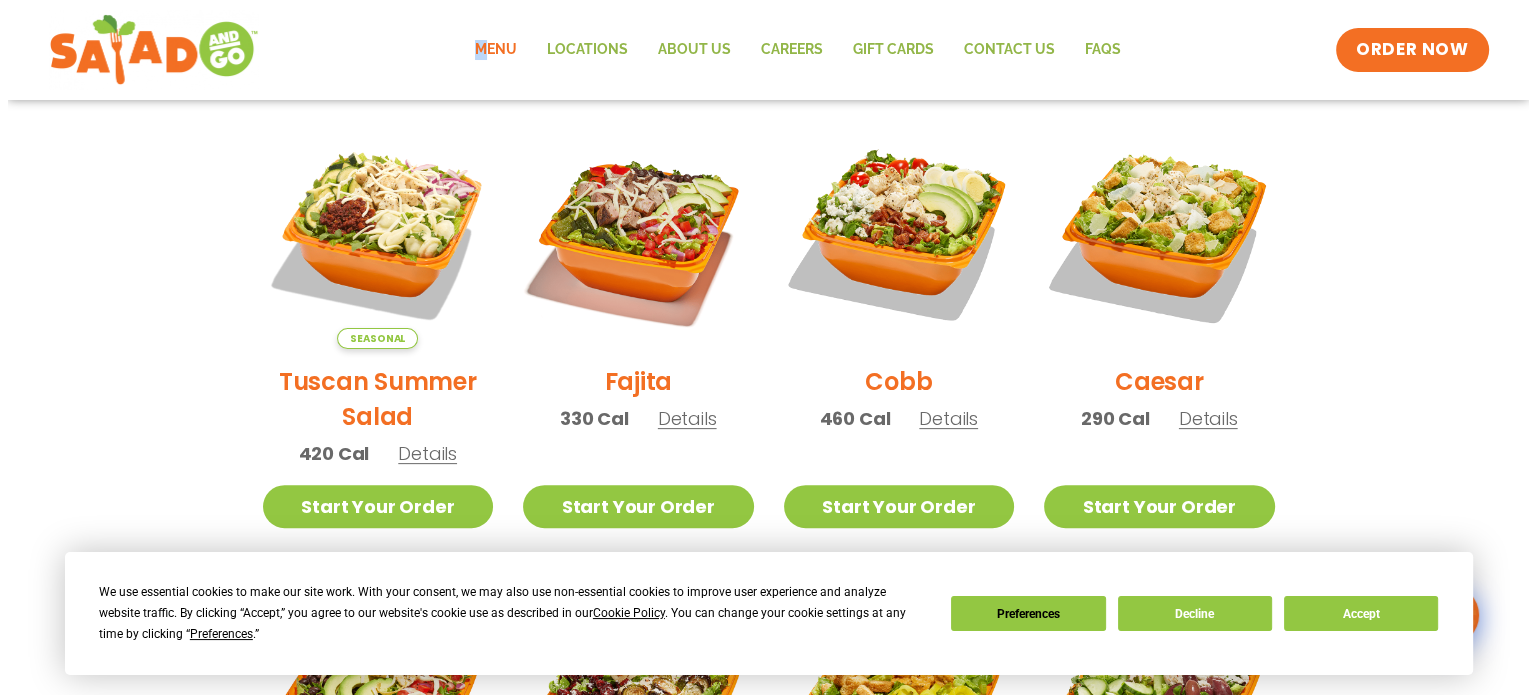 scroll, scrollTop: 548, scrollLeft: 0, axis: vertical 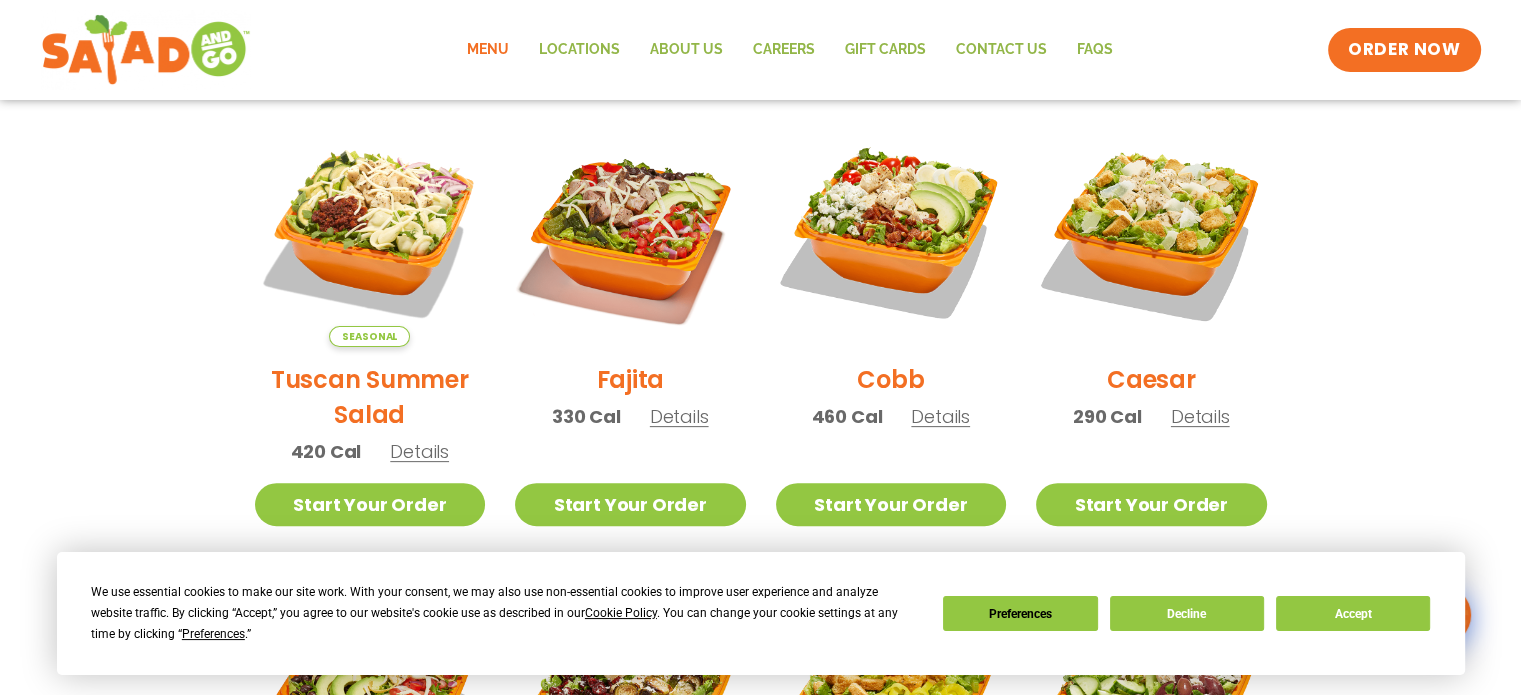 click on "420 Cal   Details" at bounding box center (370, 451) 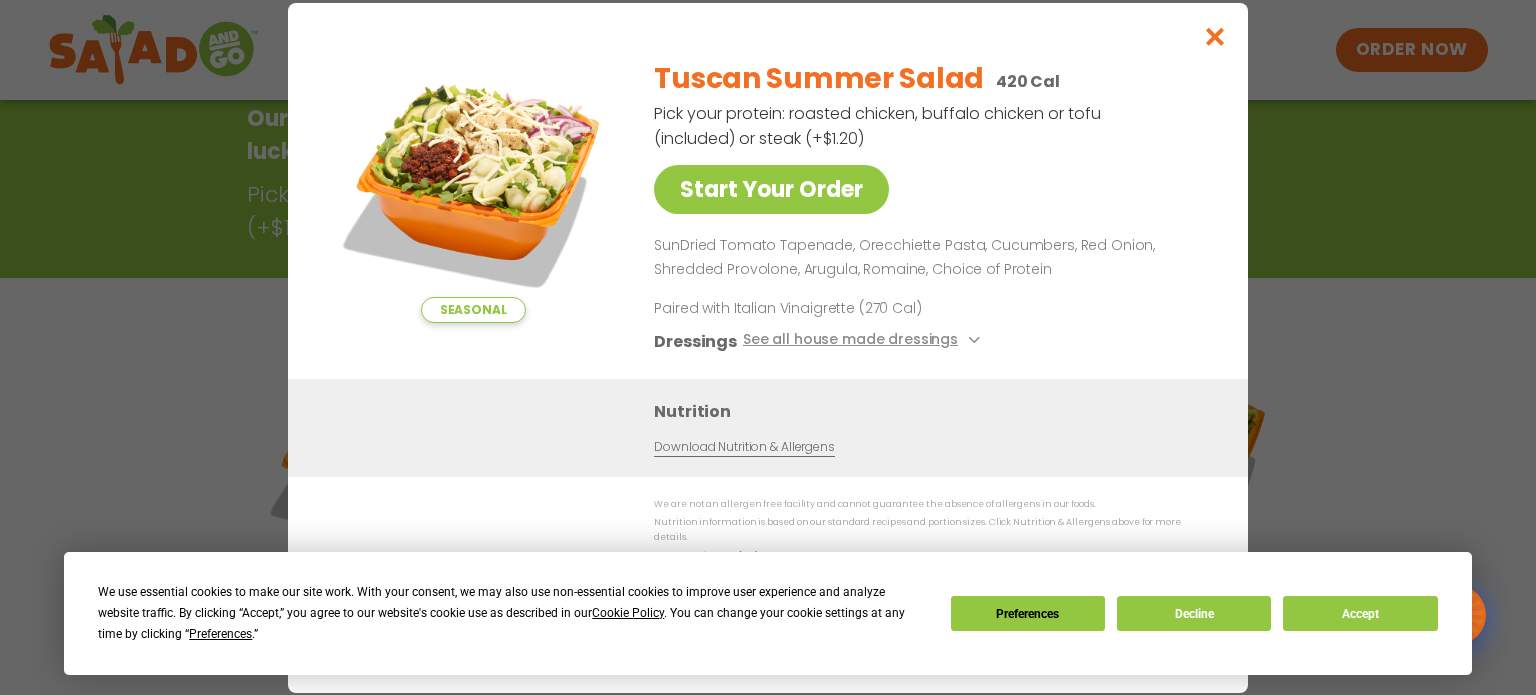 scroll, scrollTop: 108, scrollLeft: 0, axis: vertical 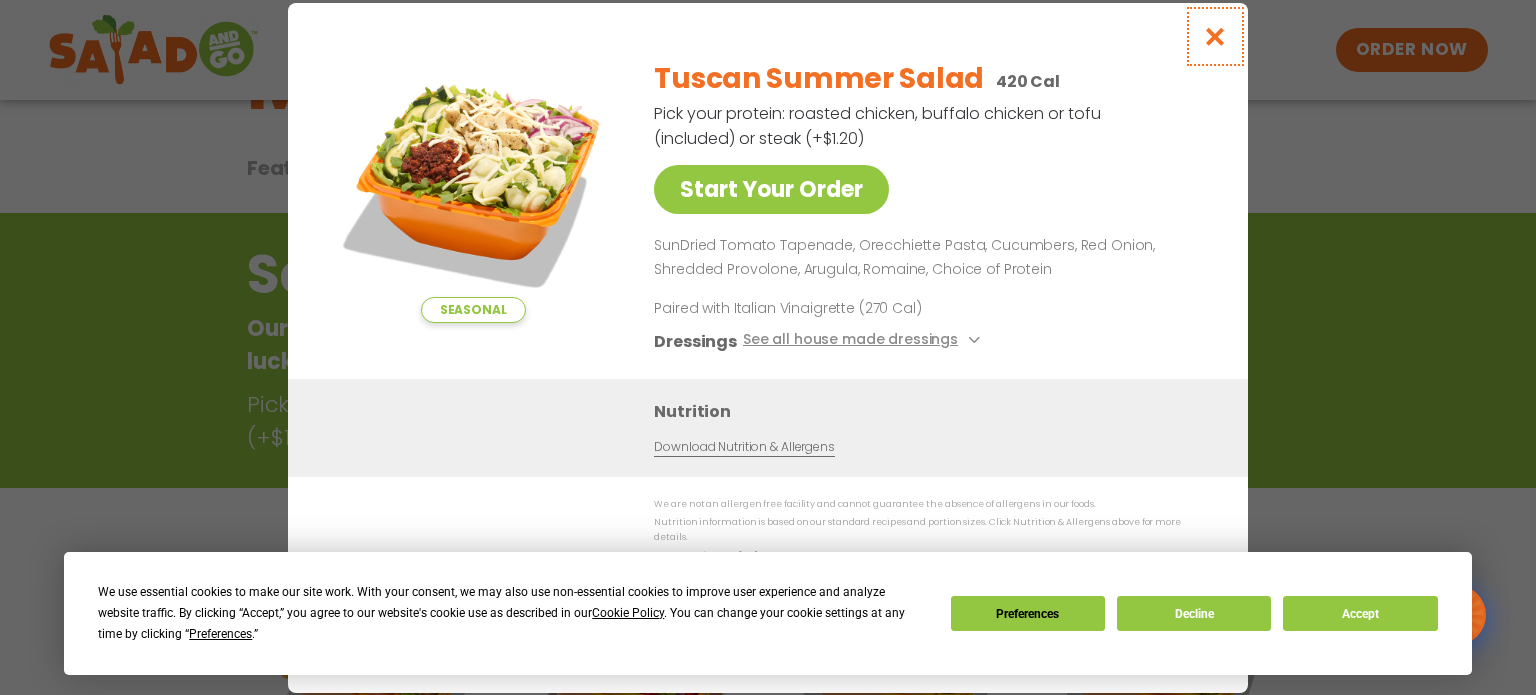 click at bounding box center (1215, 36) 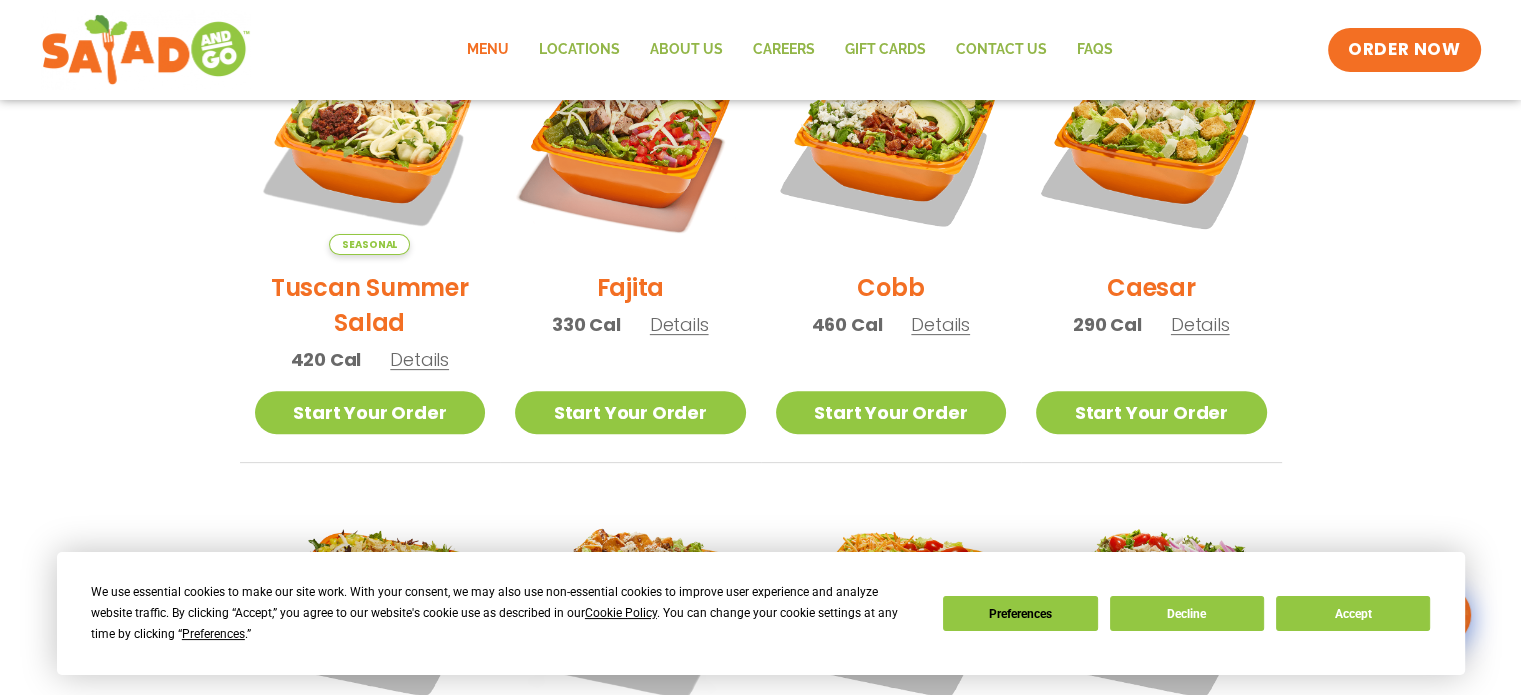 scroll, scrollTop: 560, scrollLeft: 0, axis: vertical 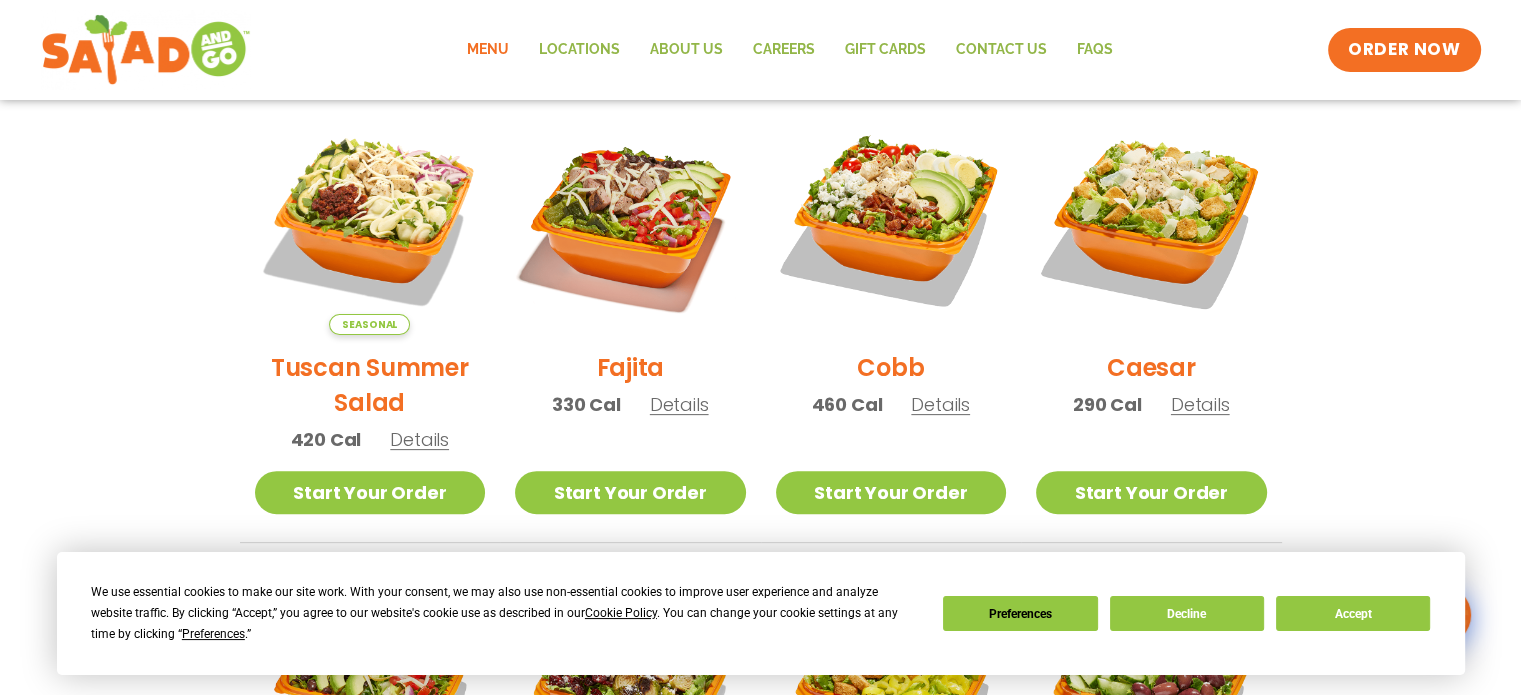click on "Details" at bounding box center (679, 404) 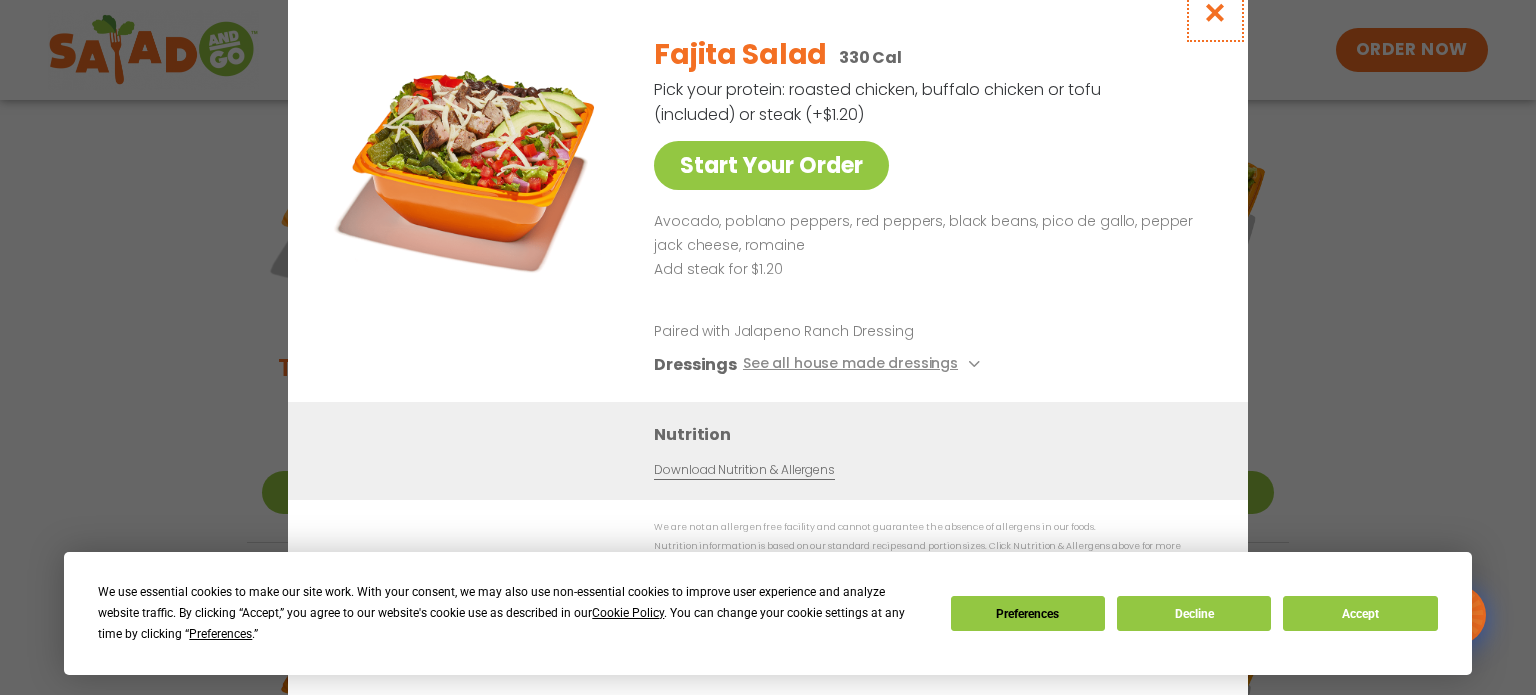 drag, startPoint x: 1000, startPoint y: 260, endPoint x: 1215, endPoint y: 8, distance: 331.2537 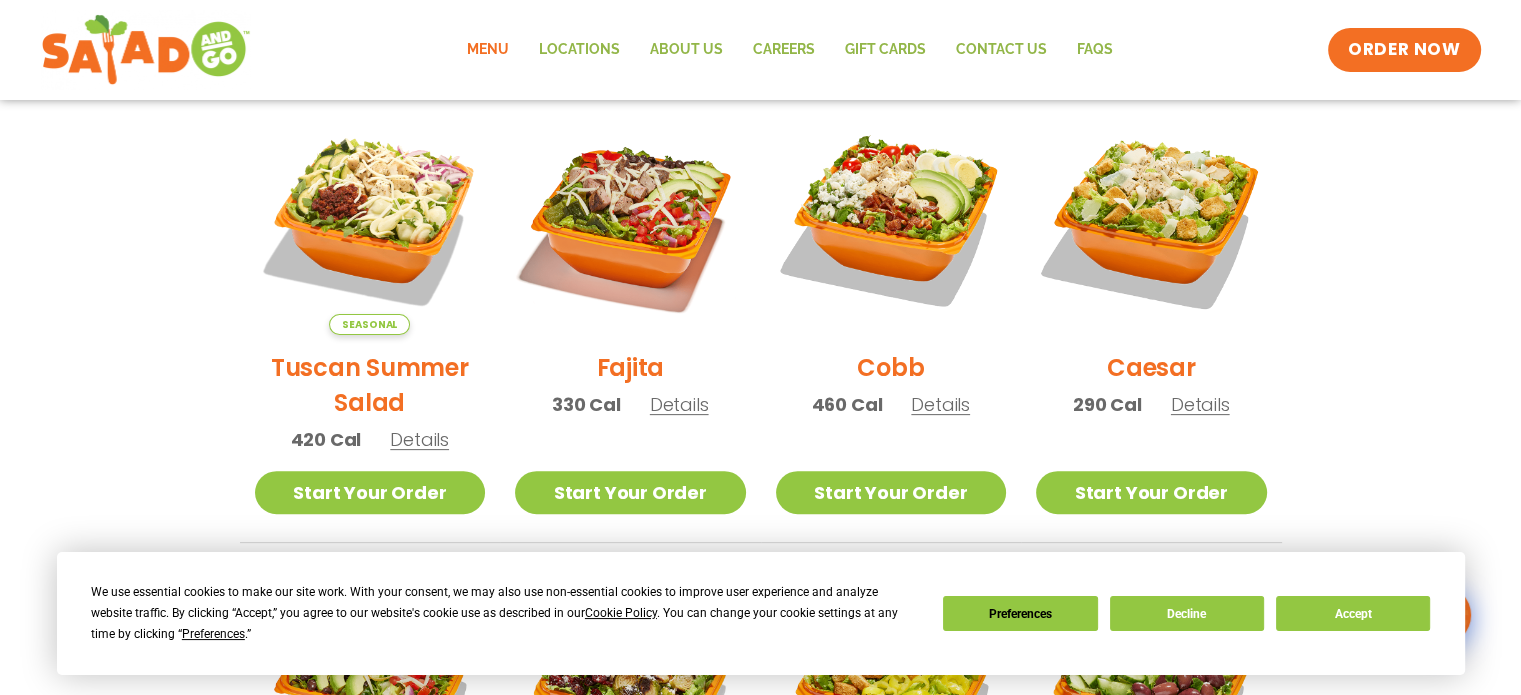 click on "Cobb   460 Cal   Details" at bounding box center [891, 270] 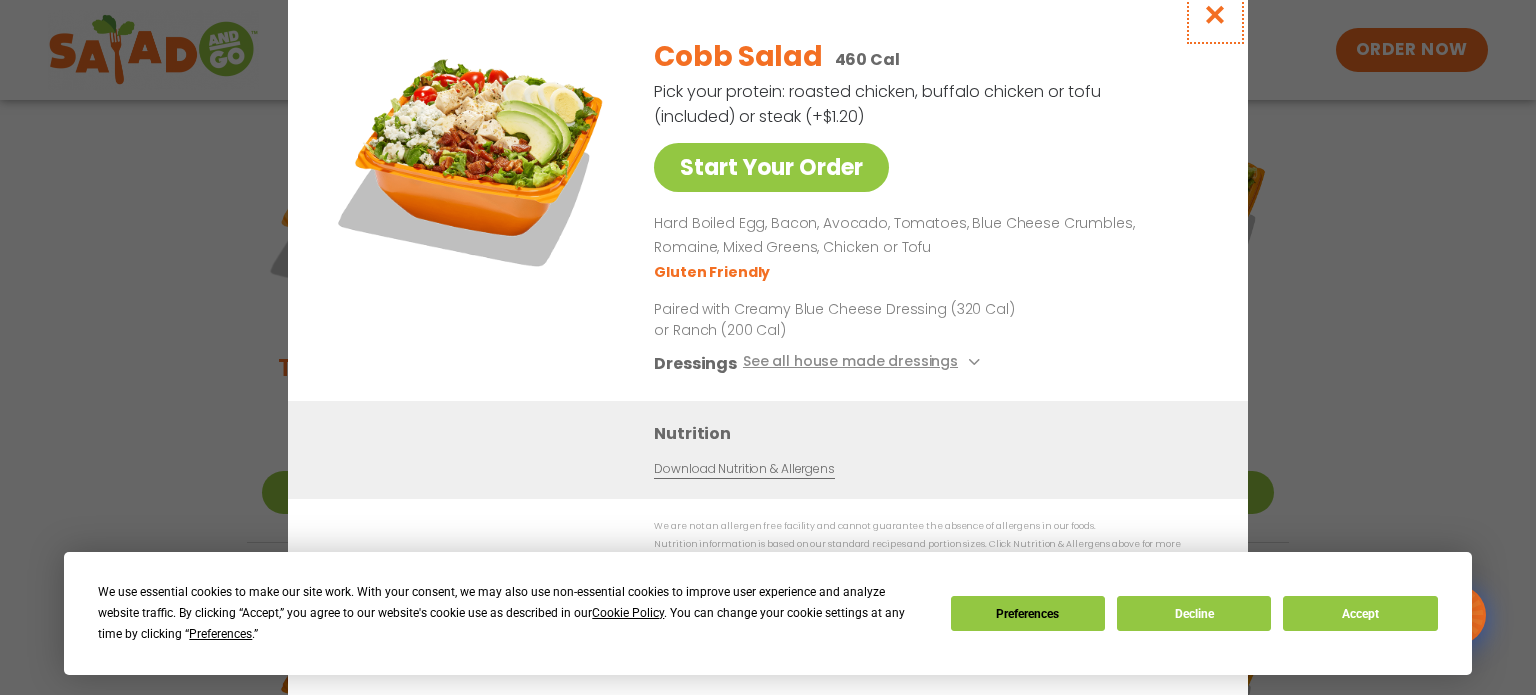 click at bounding box center [1215, 14] 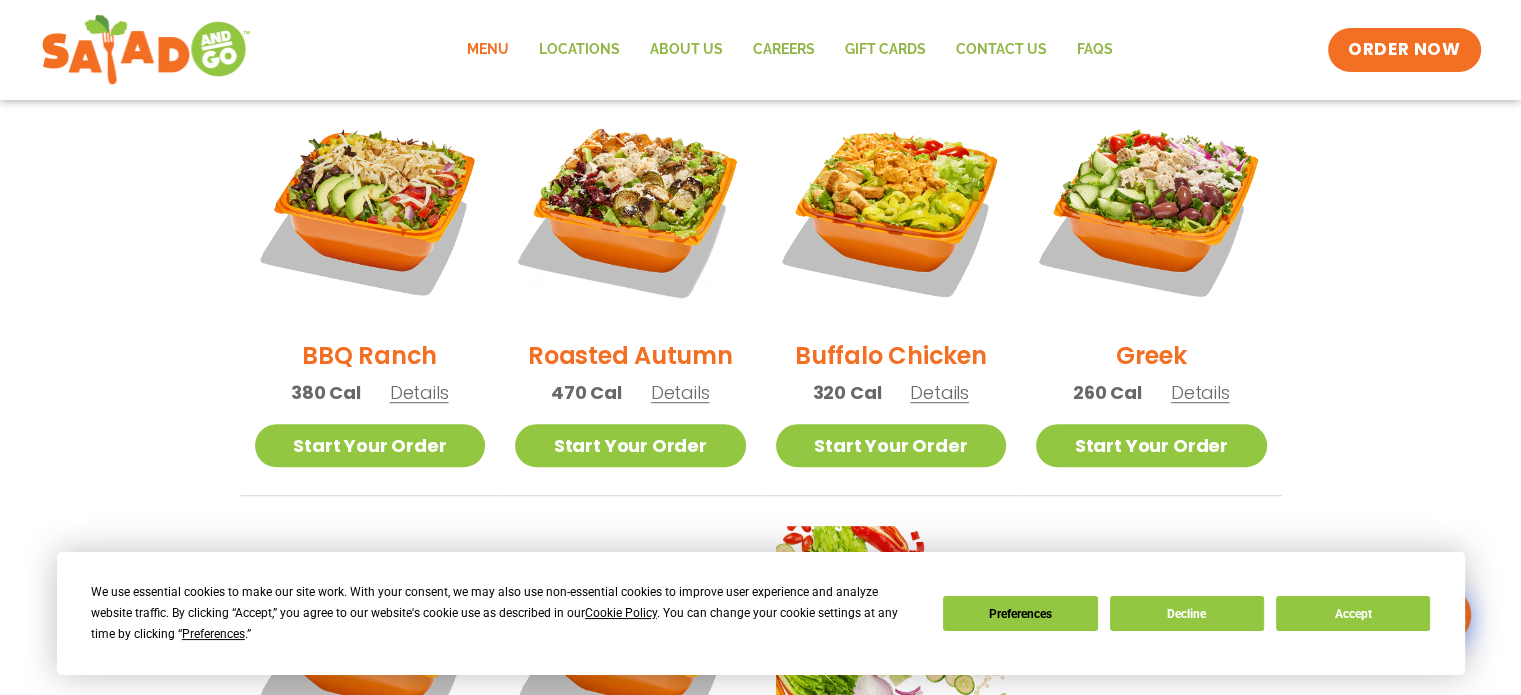 scroll, scrollTop: 1000, scrollLeft: 0, axis: vertical 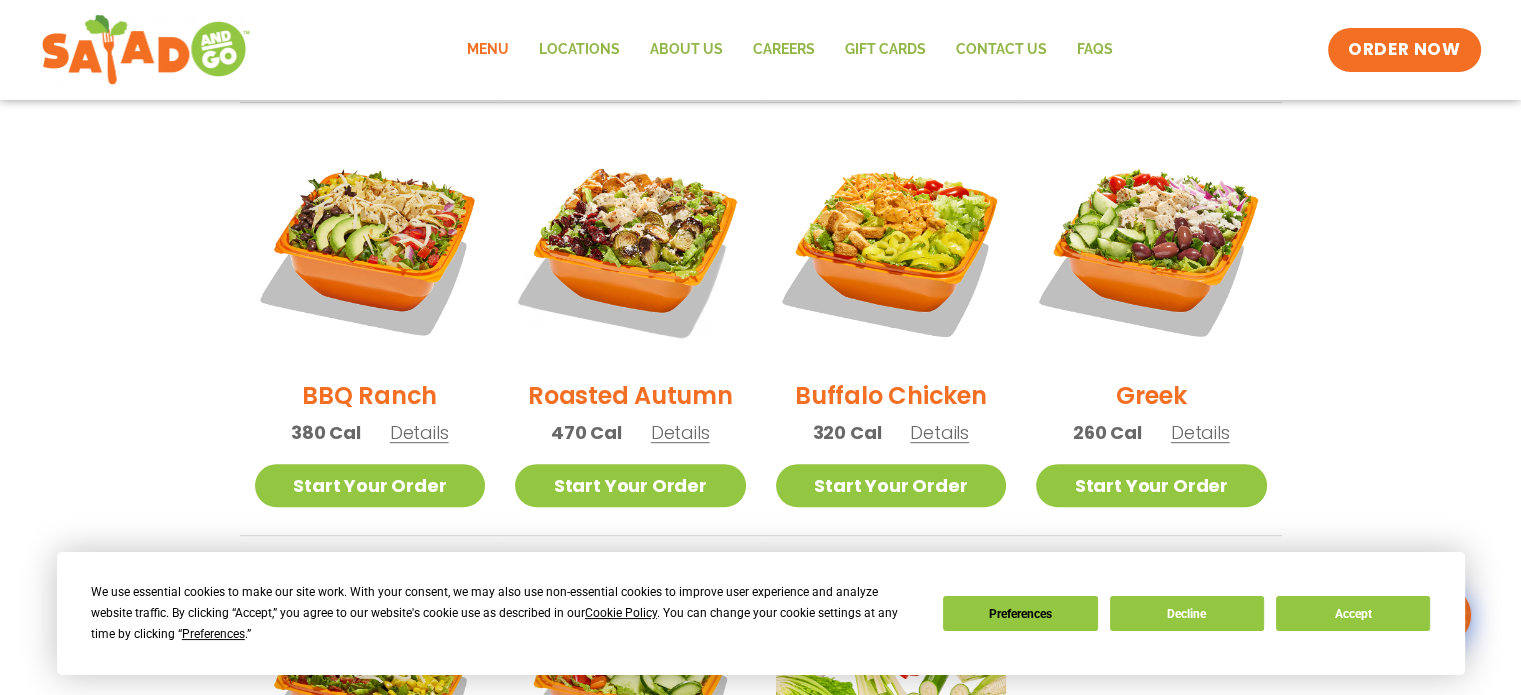 click on "Roasted Autumn   470 Cal   Details" at bounding box center (630, 299) 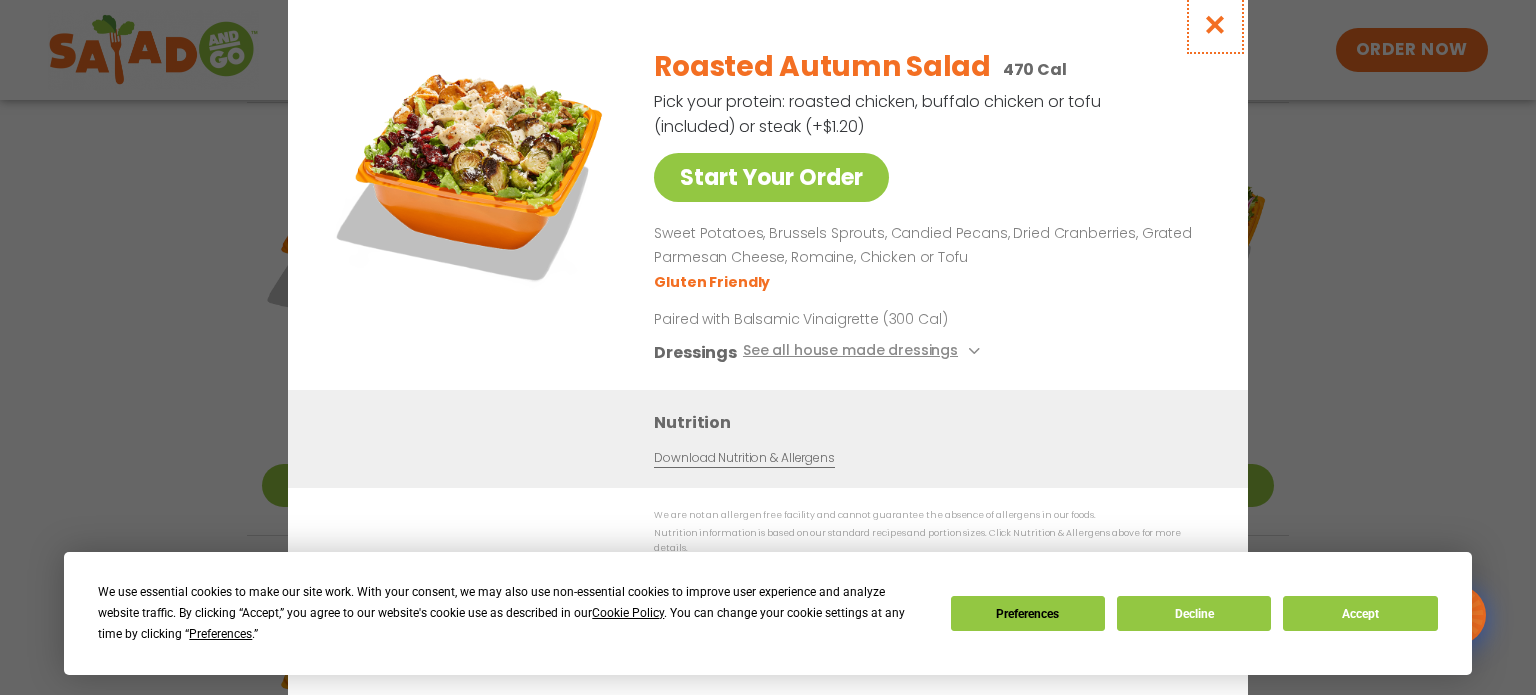 click at bounding box center [1215, 24] 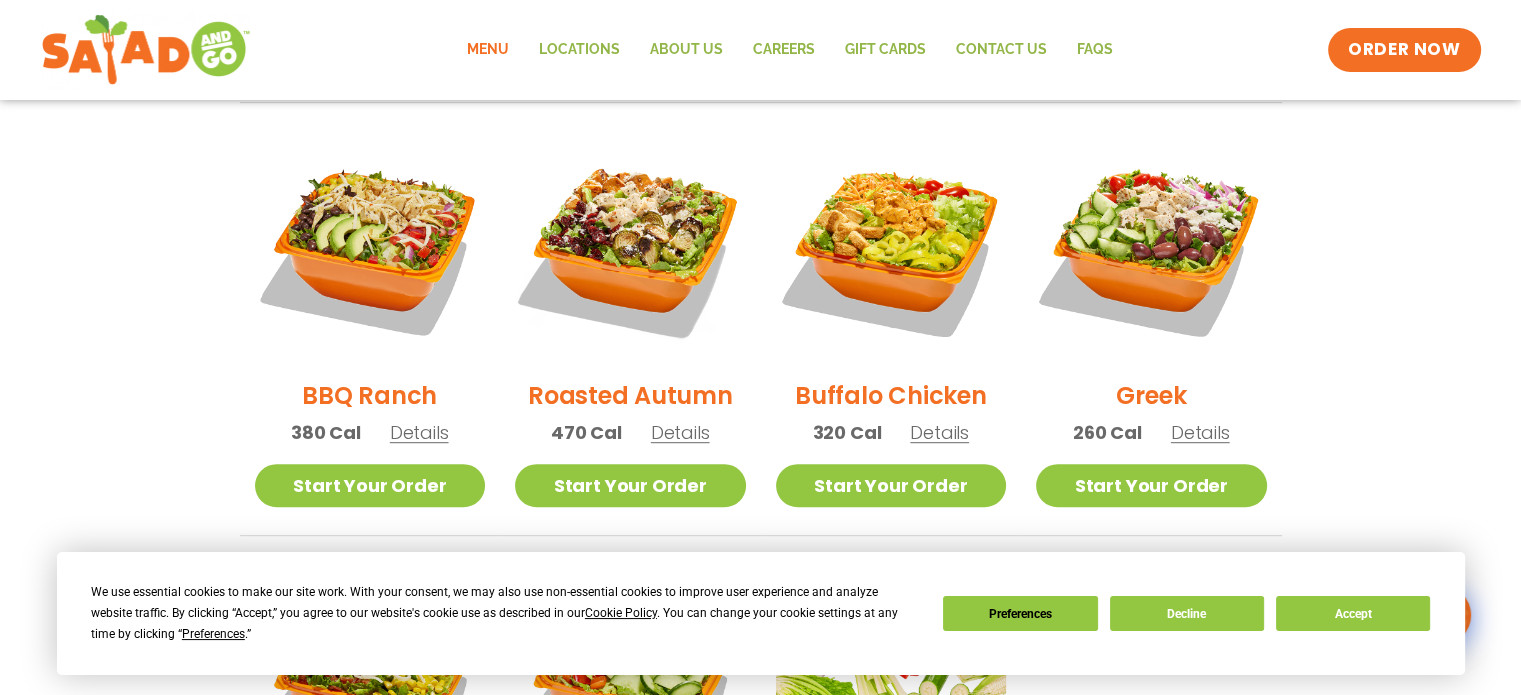 click on "Buffalo Chicken   320 Cal   Details" at bounding box center (891, 299) 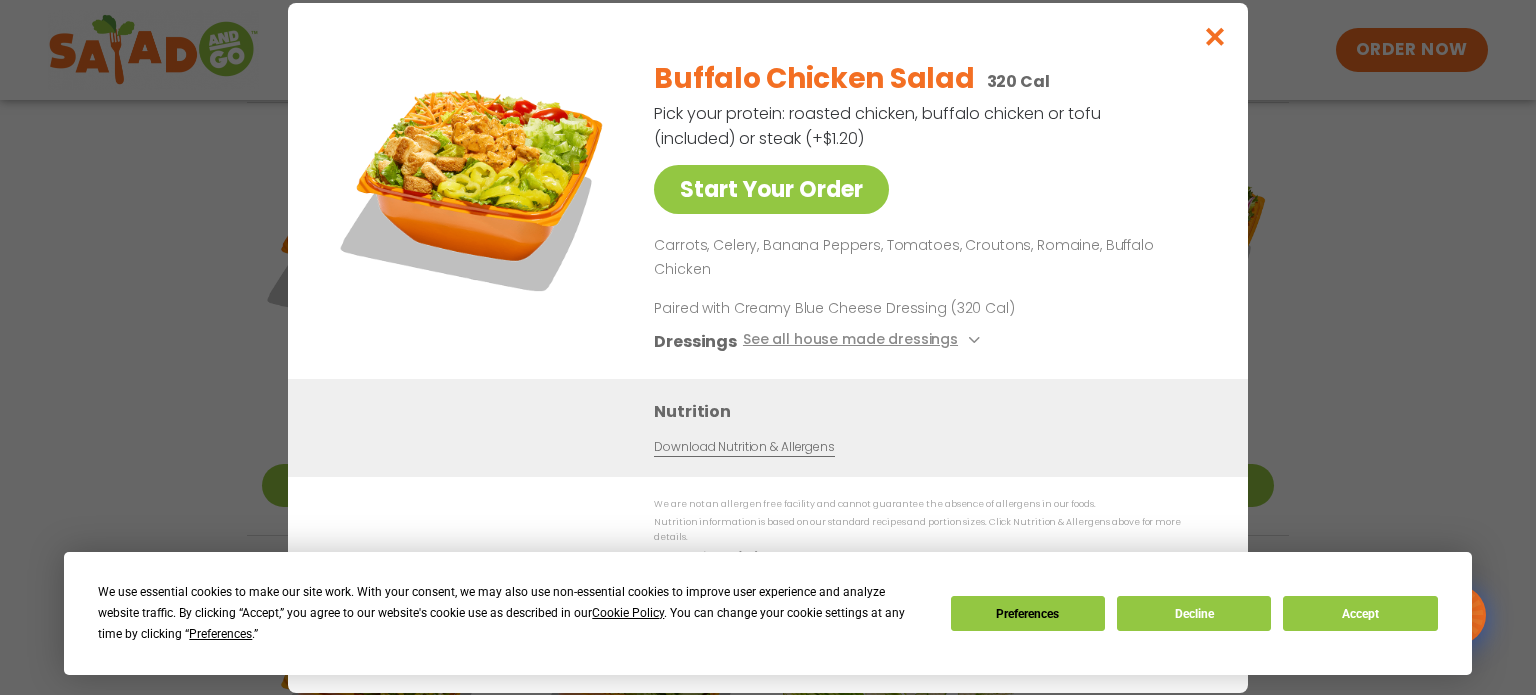 click on "Nutrition   Download Nutrition & Allergens" at bounding box center [936, 427] 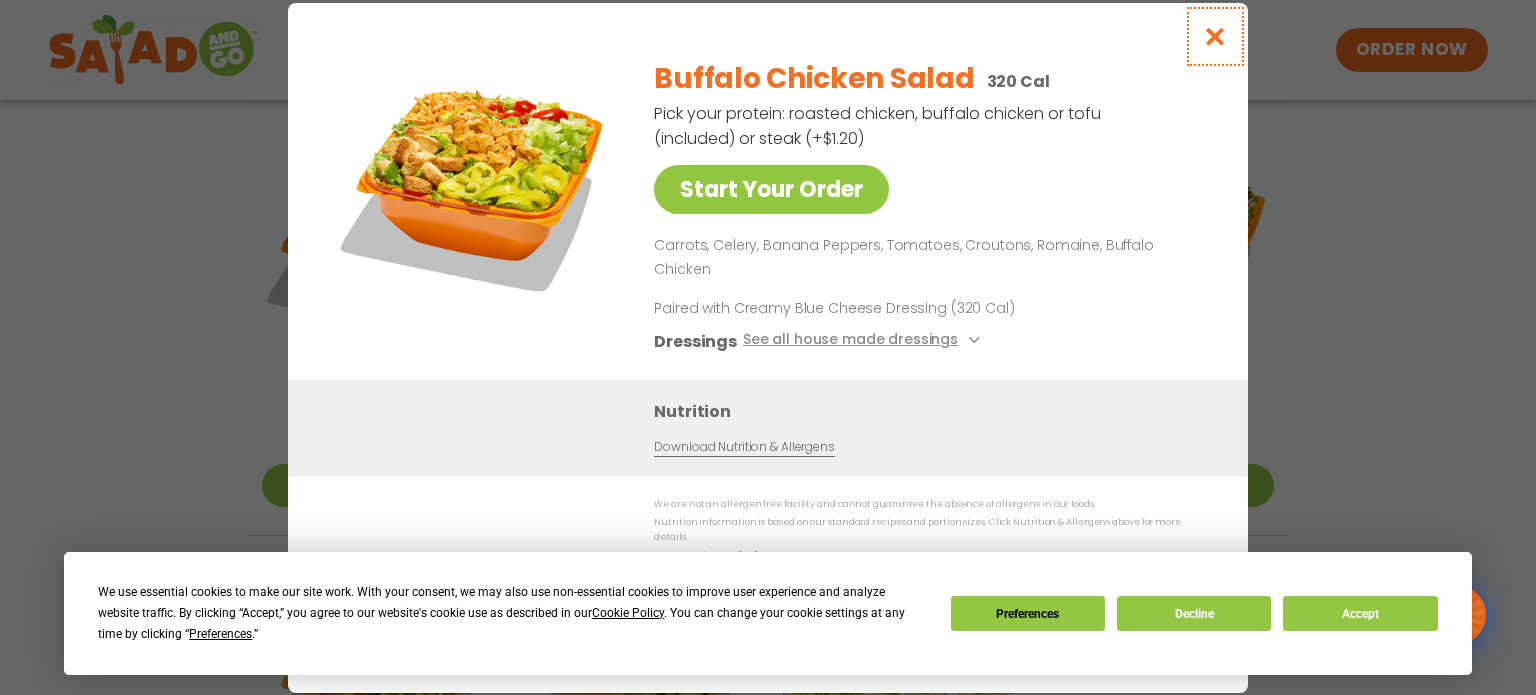 click at bounding box center [1215, 36] 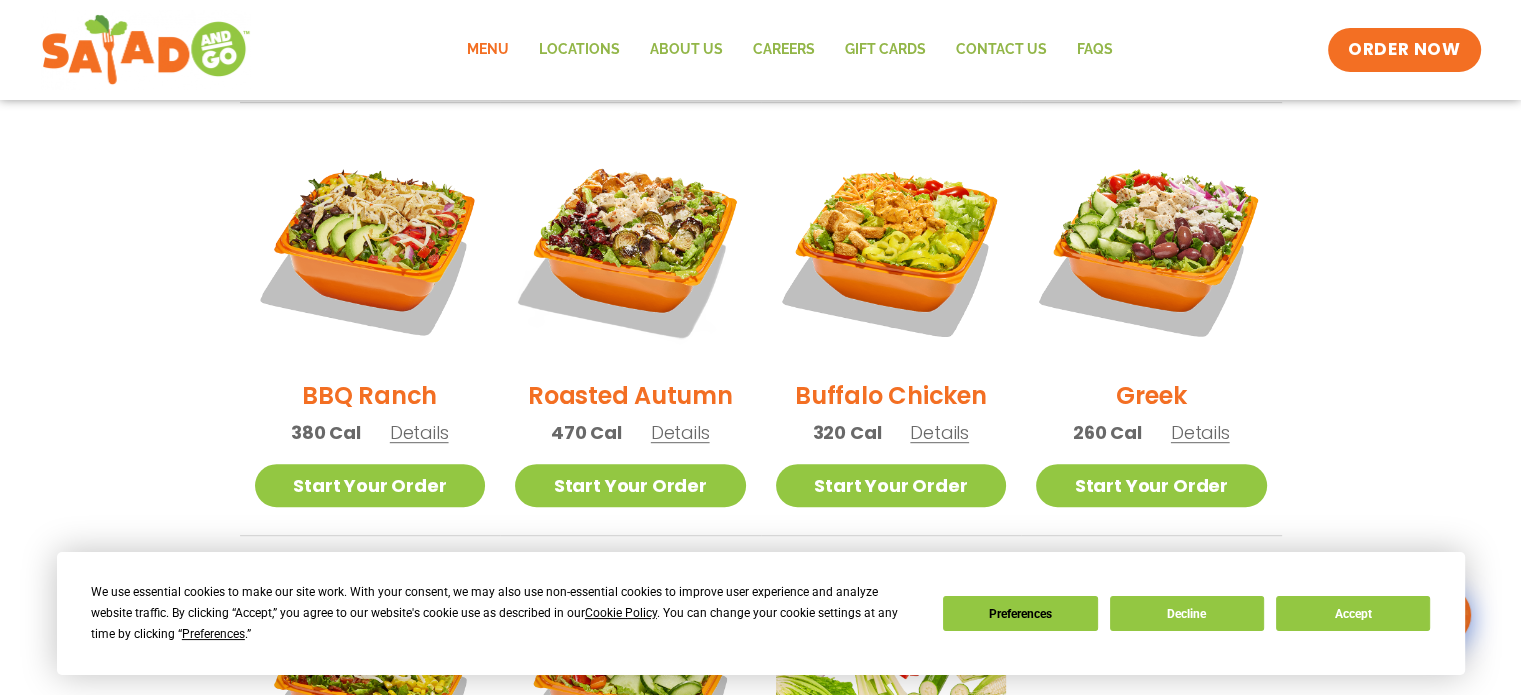 click on "260 Cal   Details" at bounding box center (1151, 432) 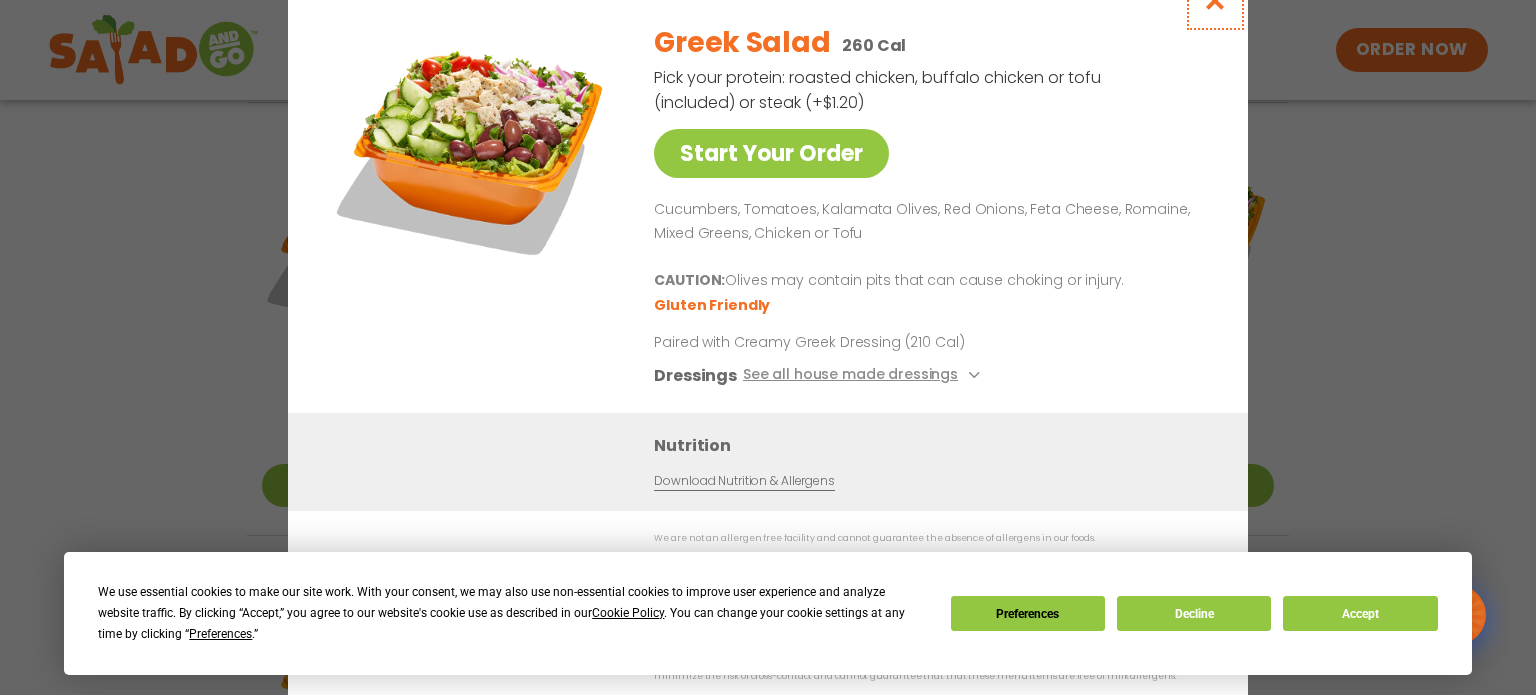 click at bounding box center [1215, 0] 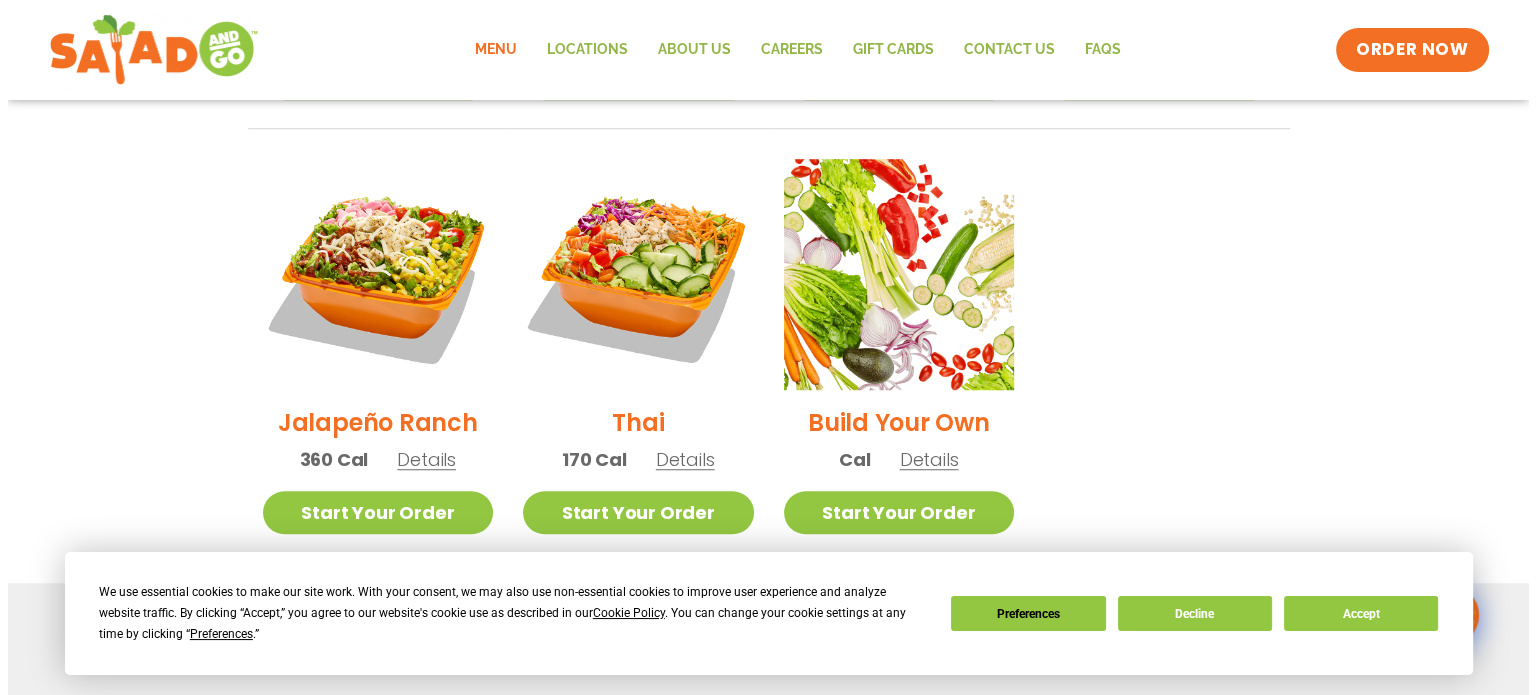 scroll, scrollTop: 1400, scrollLeft: 0, axis: vertical 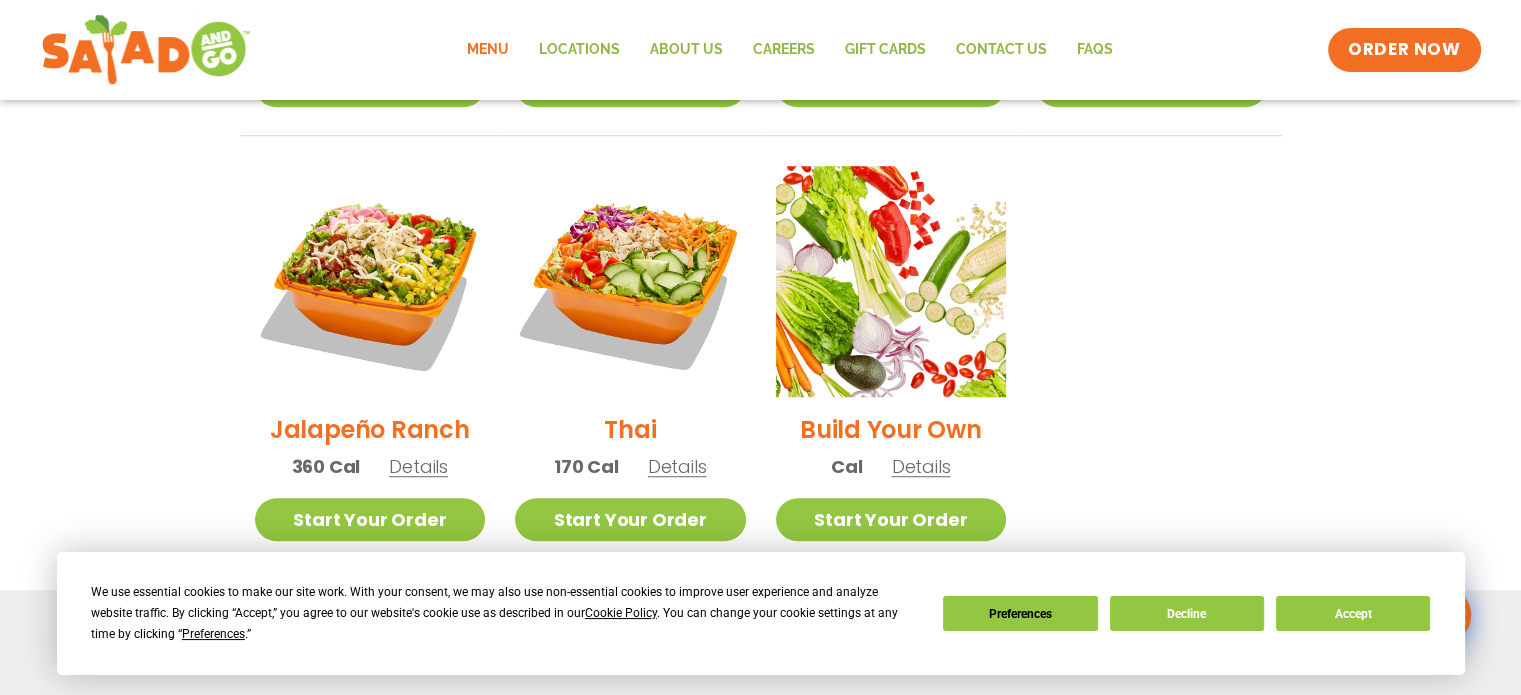 click on "Details" at bounding box center [677, 466] 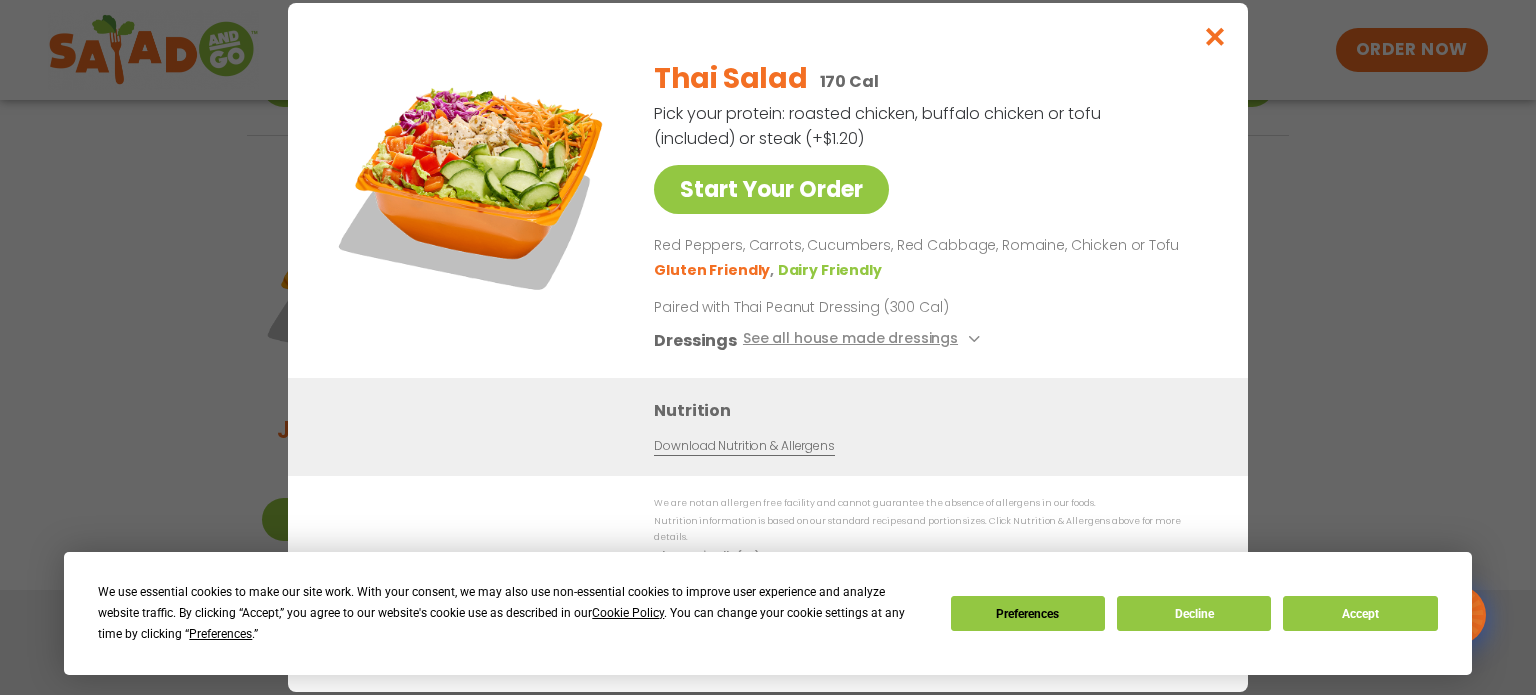 click on "Start Your Order Thai Salad  170 Cal  Pick your protein: roasted chicken, buffalo chicken or tofu (included) or steak (+$1.20)   Start Your Order Red Peppers, Carrots, Cucumbers, Red Cabbage, Romaine, Chicken or Tofu Gluten Friendly Dairy Friendly Paired with Thai Peanut Dressing (300 Cal) Dressings   See all house made dressings    Thai Peanut GF DF   Balsamic Vinaigrette GF DF V   BBQ Ranch GF   Caesar GF   Creamy Blue Cheese GF   Creamy Greek GF   Jalapeño Ranch GF   Ranch GF Nutrition   Download Nutrition & Allergens We are not an allergen free facility and cannot guarantee the absence of allergens in our foods. Nutrition information is based on our standard recipes and portion sizes. Click Nutrition & Allergens above for more details. Gluten Friendly (GF) While our menu includes ingredients that are made without gluten, our restaurants are not gluten free. We take steps to minimize the risk of cross-contact with gluten, but cannot guarantee that these menu items are gluten free." at bounding box center (768, 347) 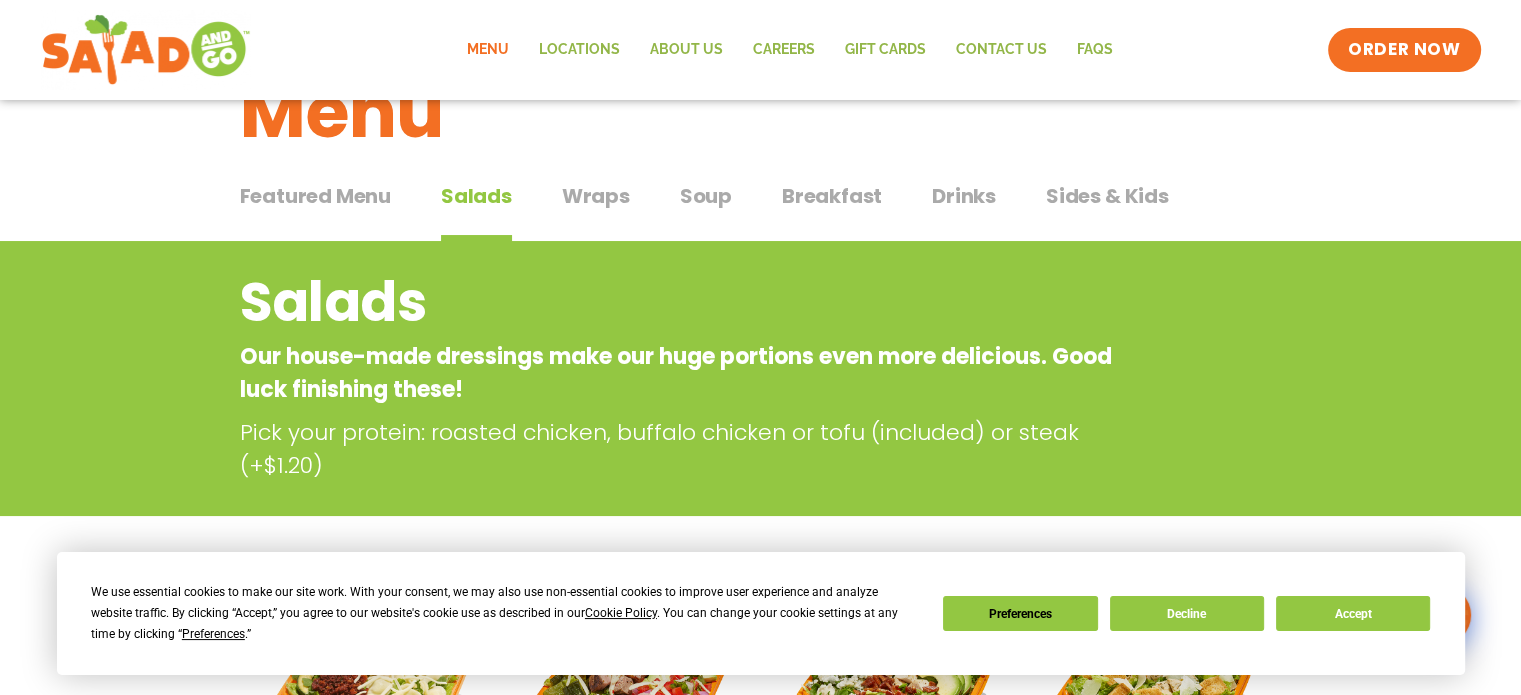 scroll, scrollTop: 0, scrollLeft: 0, axis: both 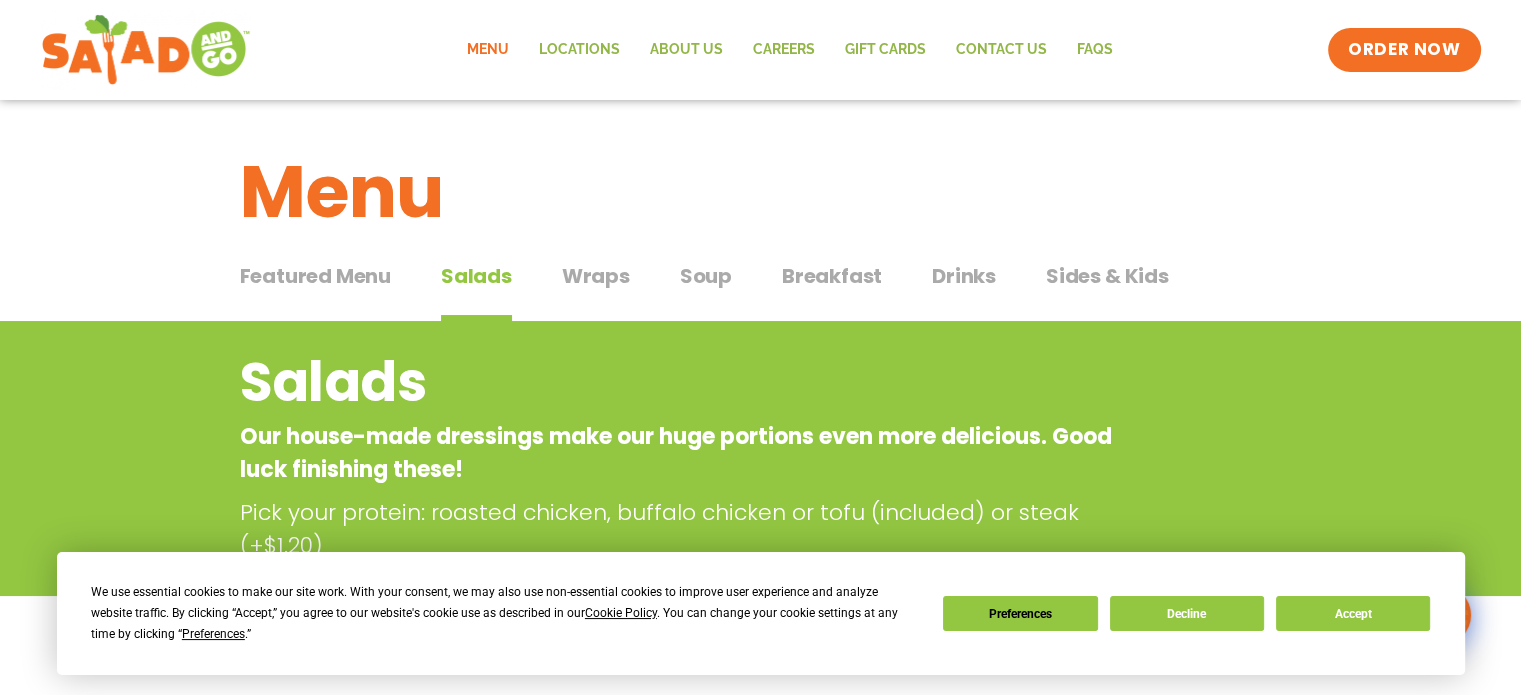click on "Wraps" at bounding box center (596, 276) 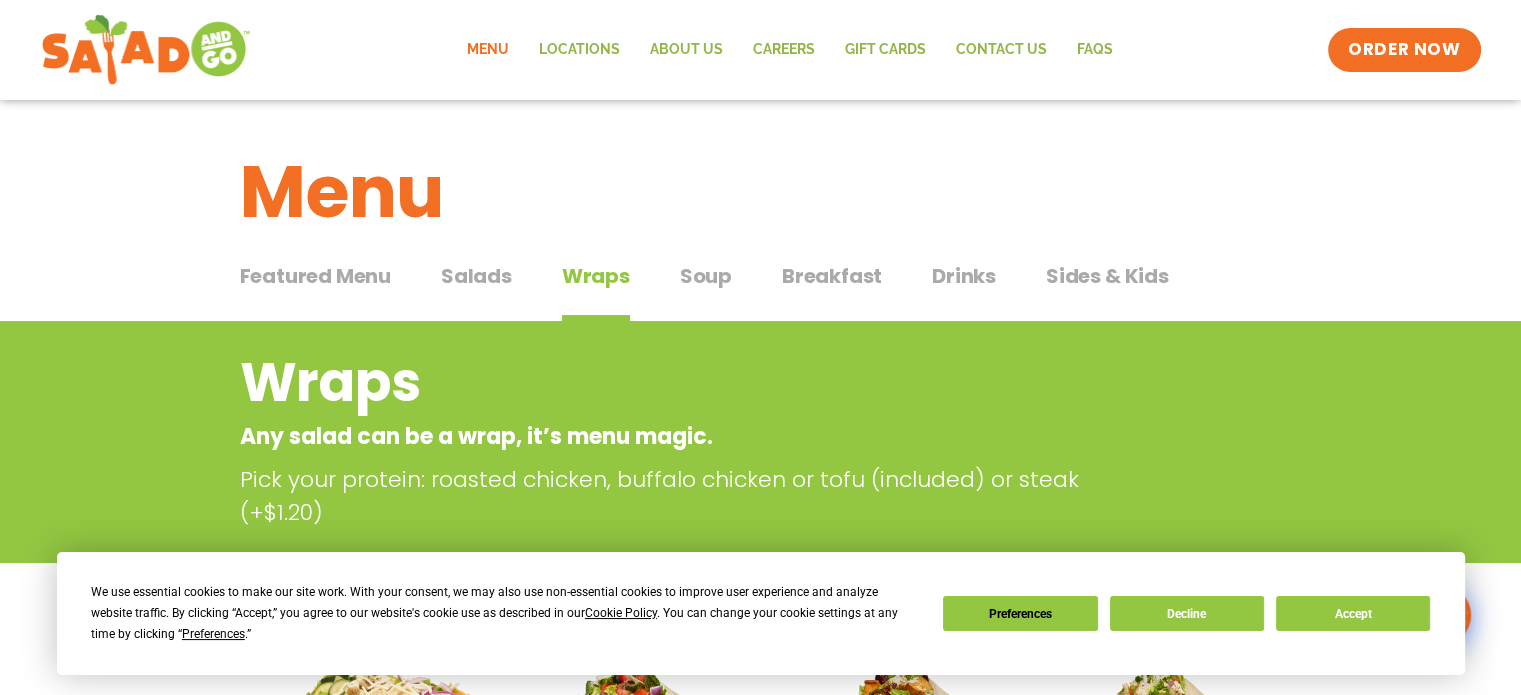 type 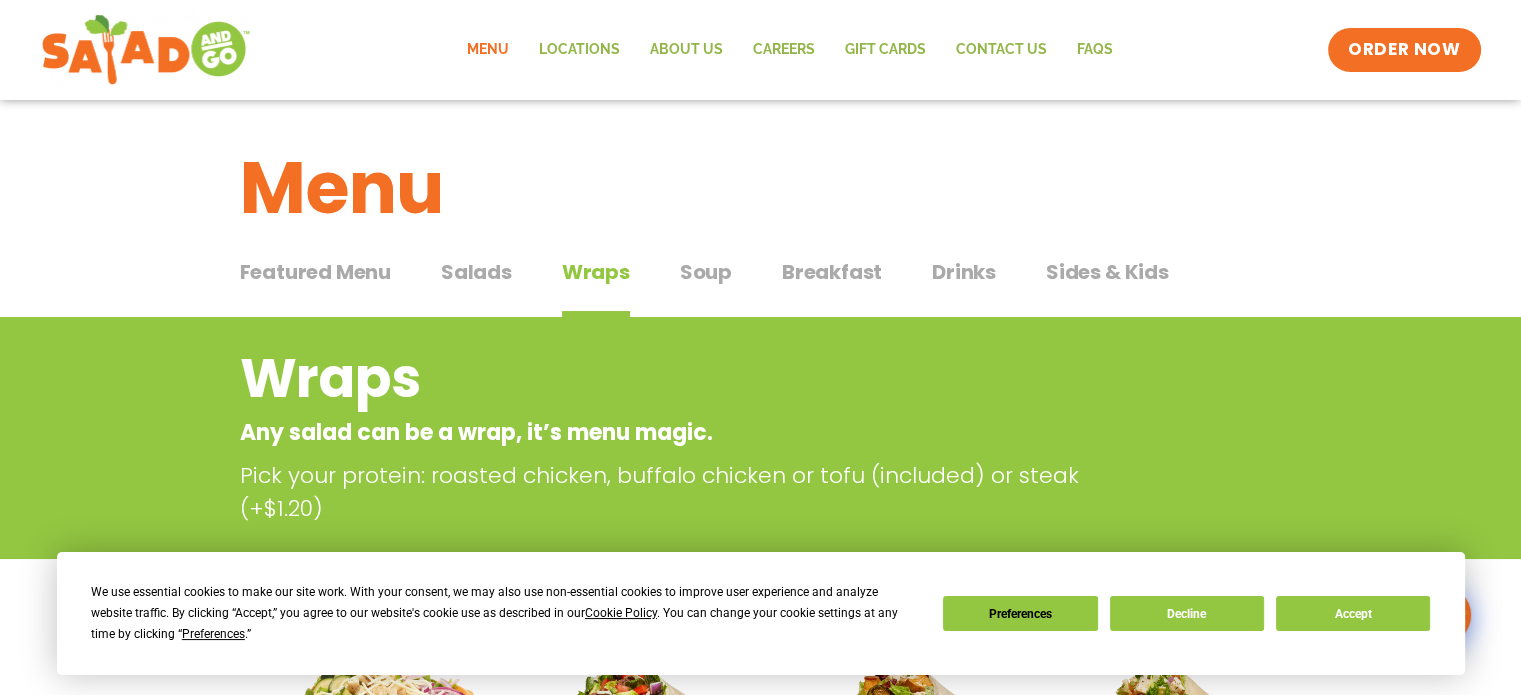 scroll, scrollTop: 0, scrollLeft: 0, axis: both 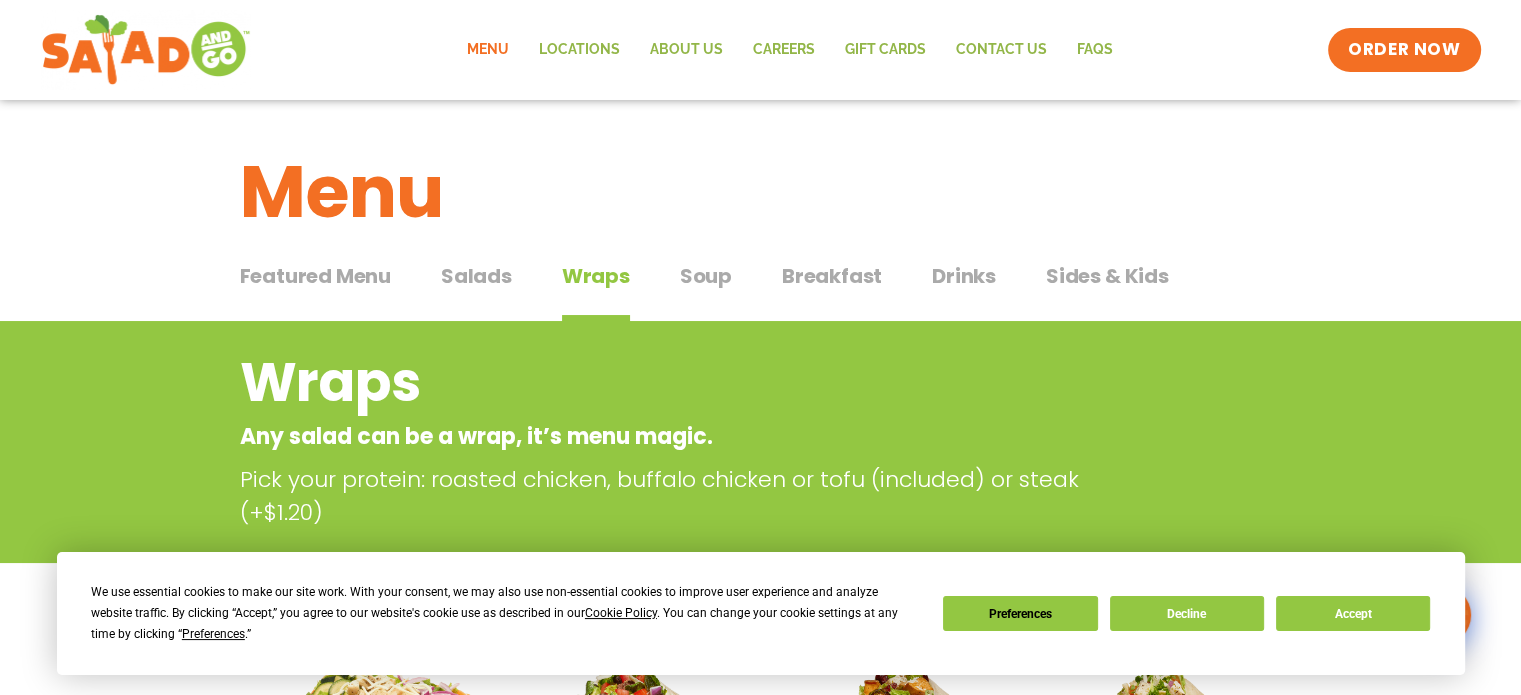 click on "Soup" at bounding box center (706, 276) 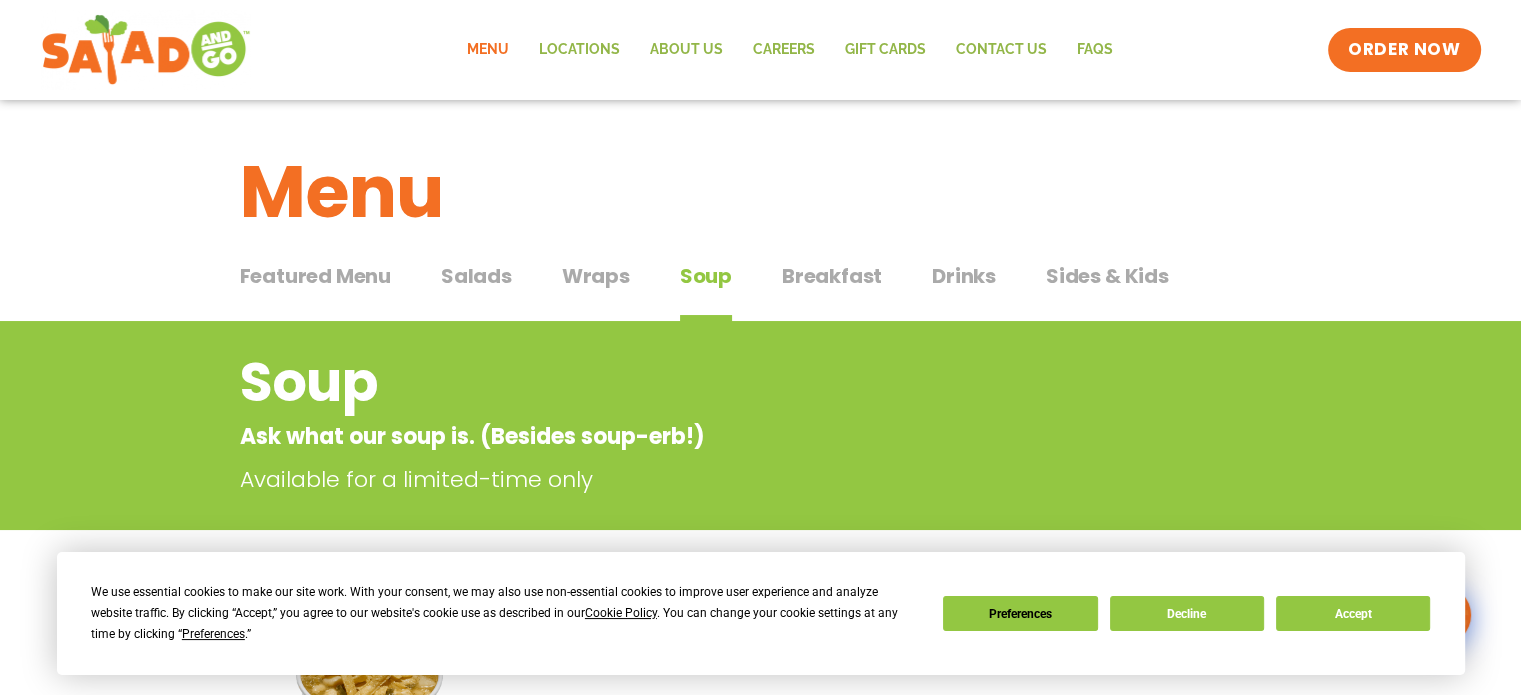 type 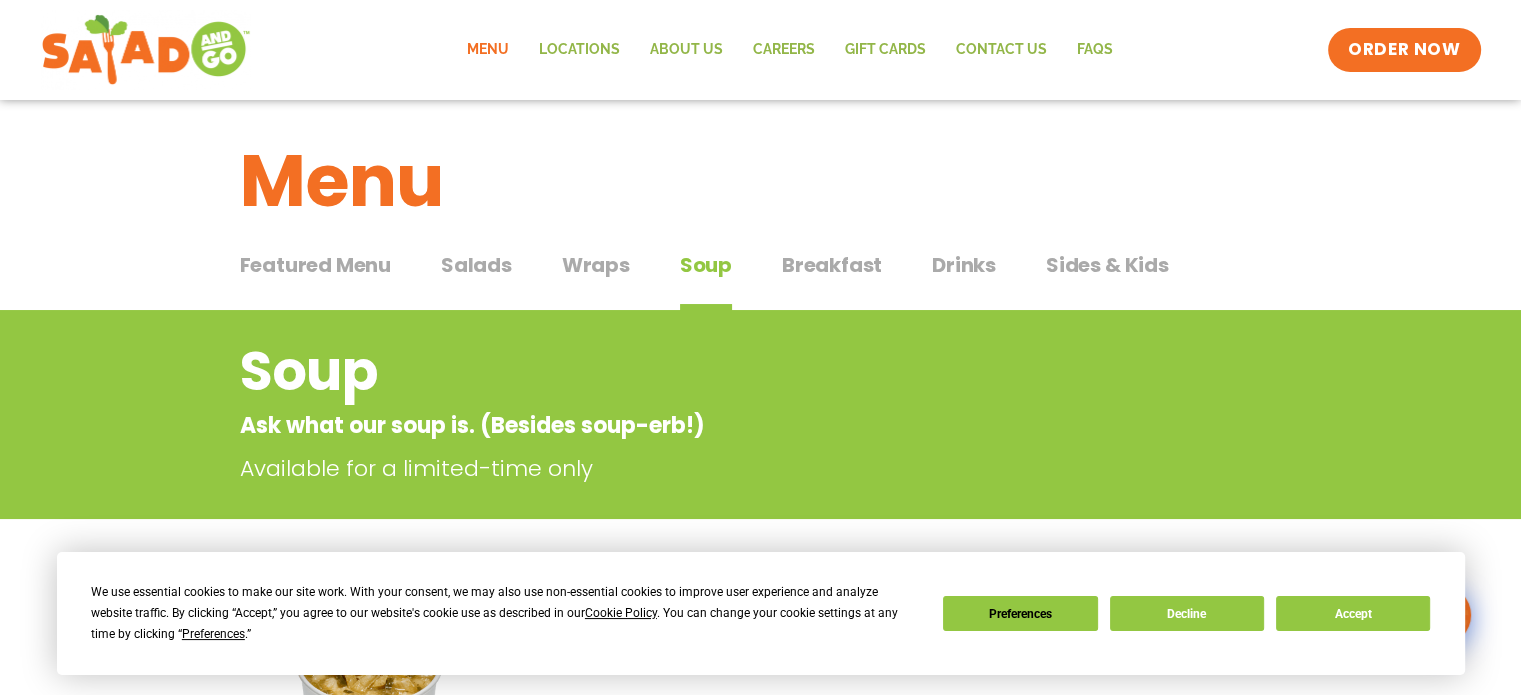 scroll, scrollTop: 0, scrollLeft: 0, axis: both 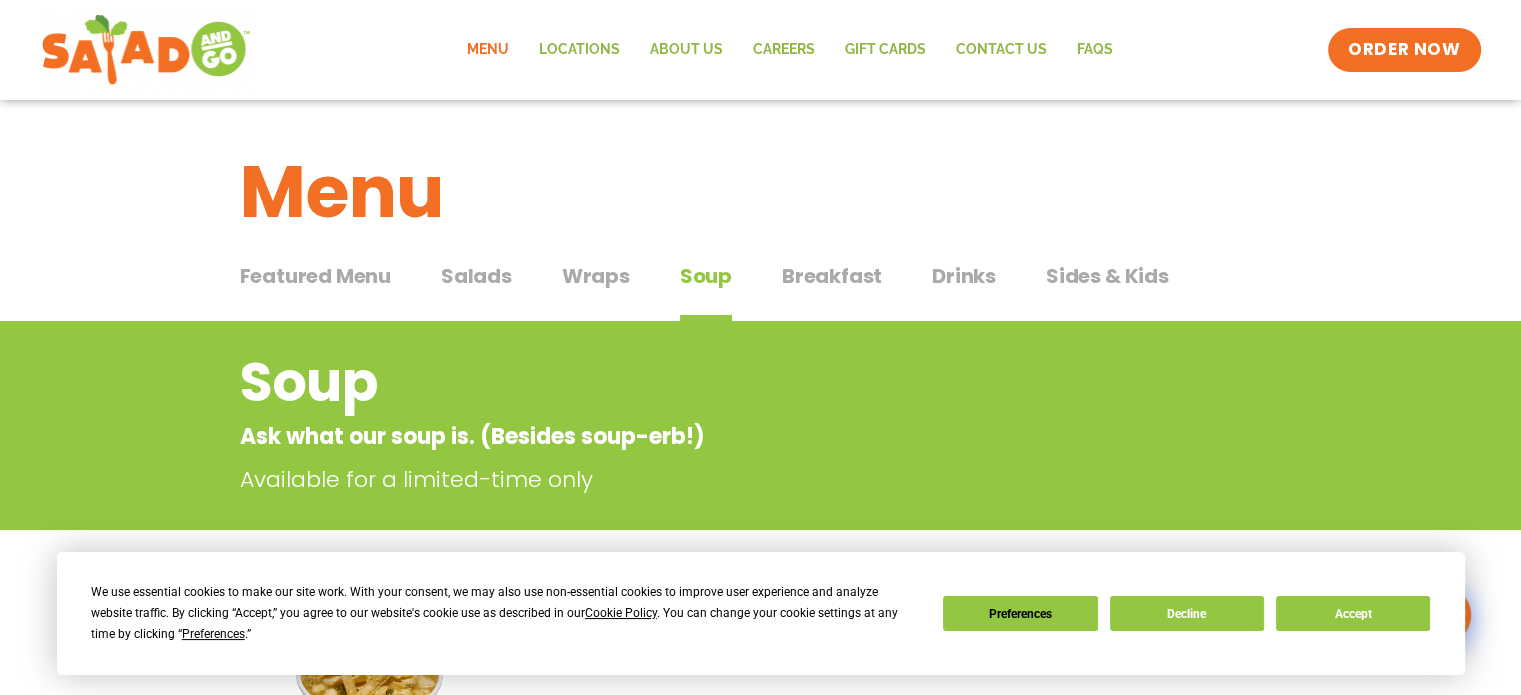 click on "Breakfast" at bounding box center [832, 276] 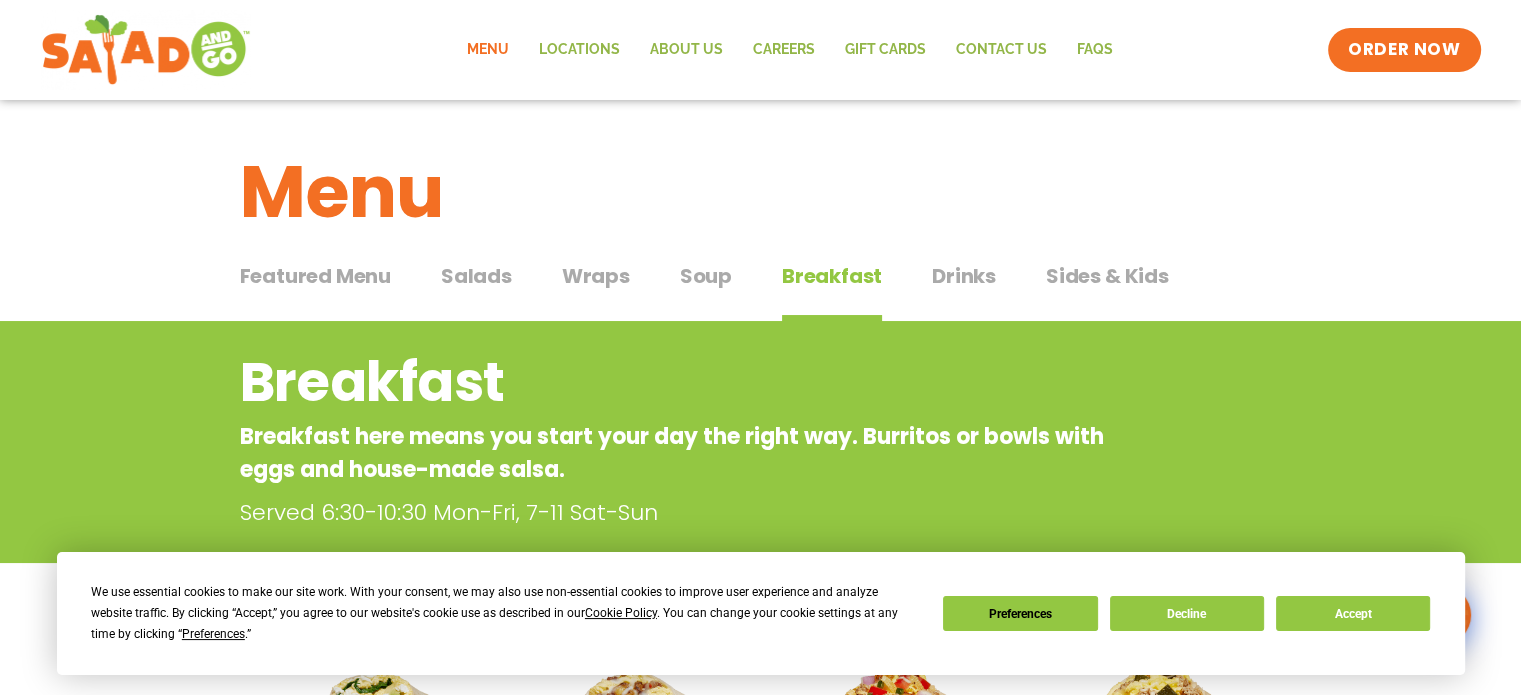 click on "Breakfast" at bounding box center [832, 276] 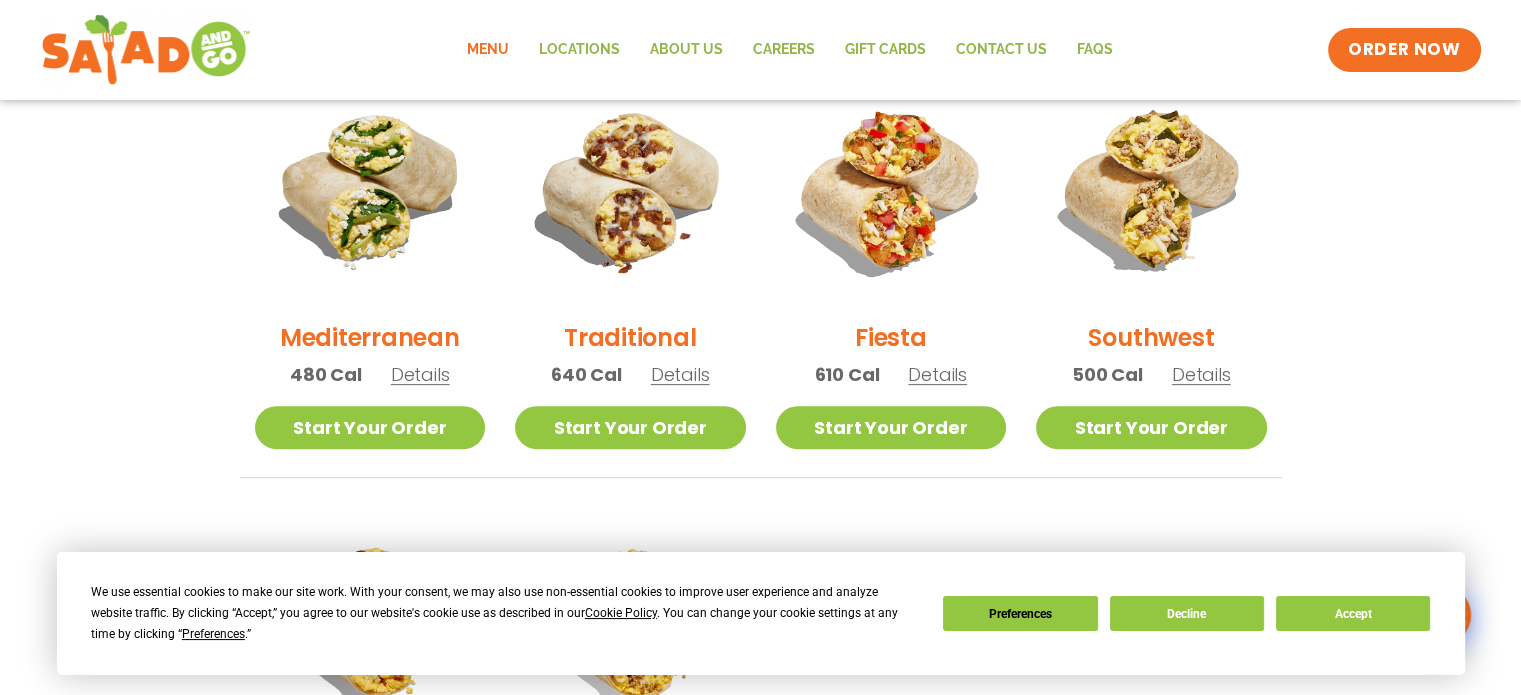 scroll, scrollTop: 560, scrollLeft: 0, axis: vertical 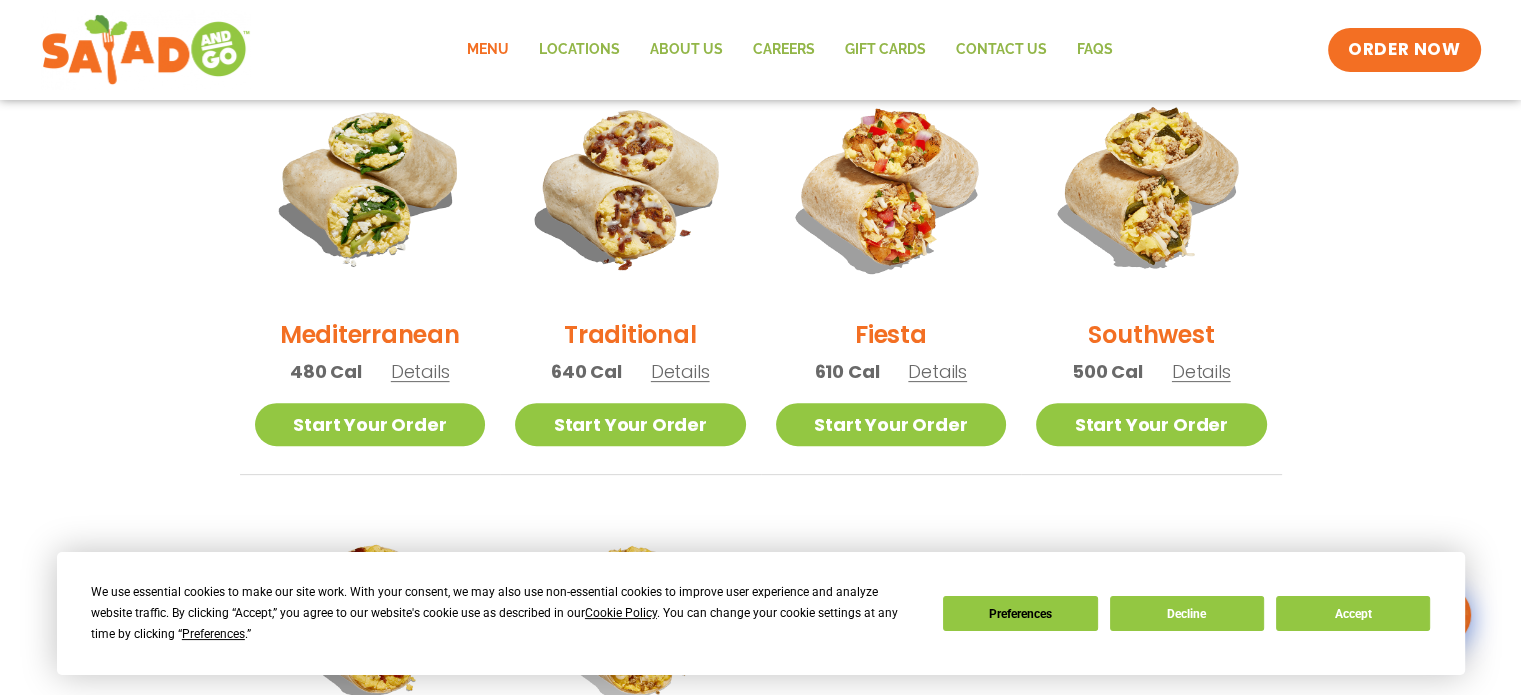 click on "480 Cal   Details" at bounding box center [370, 371] 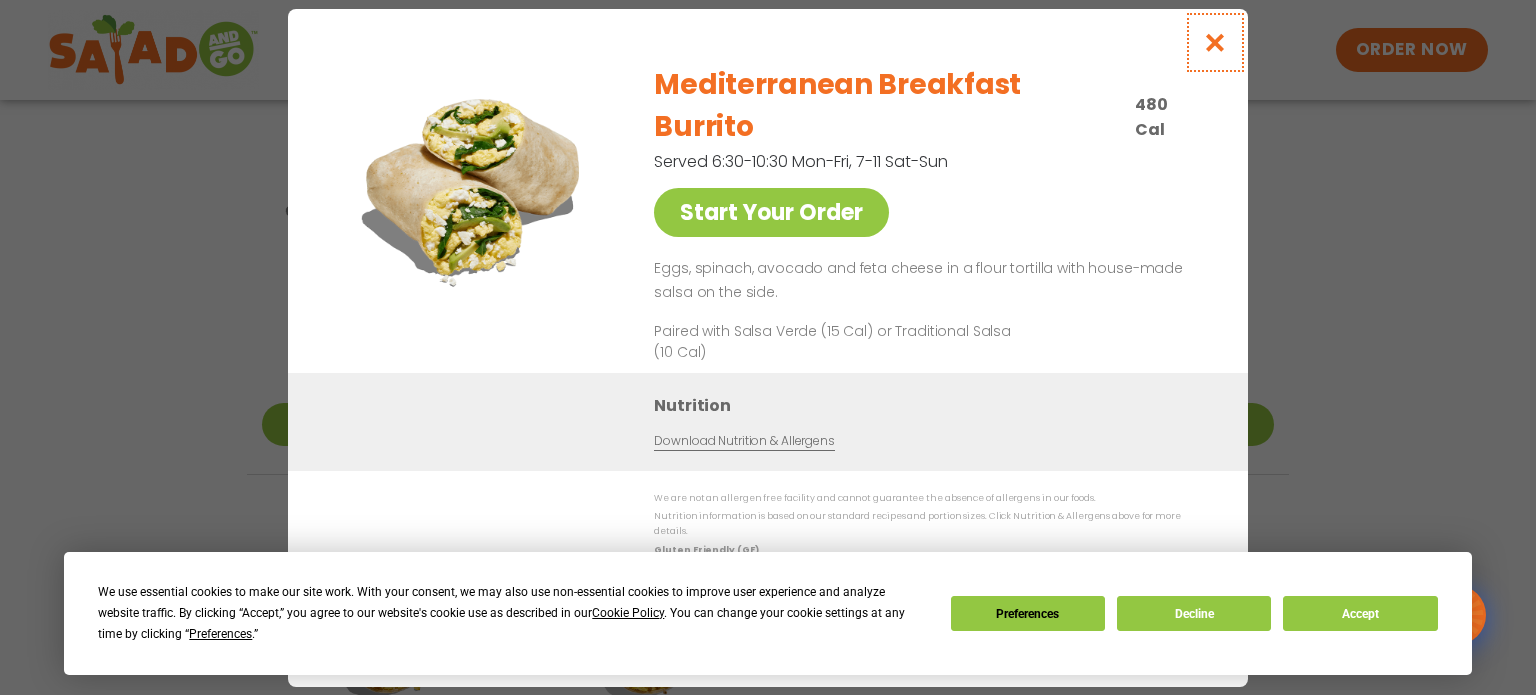 click at bounding box center [1215, 42] 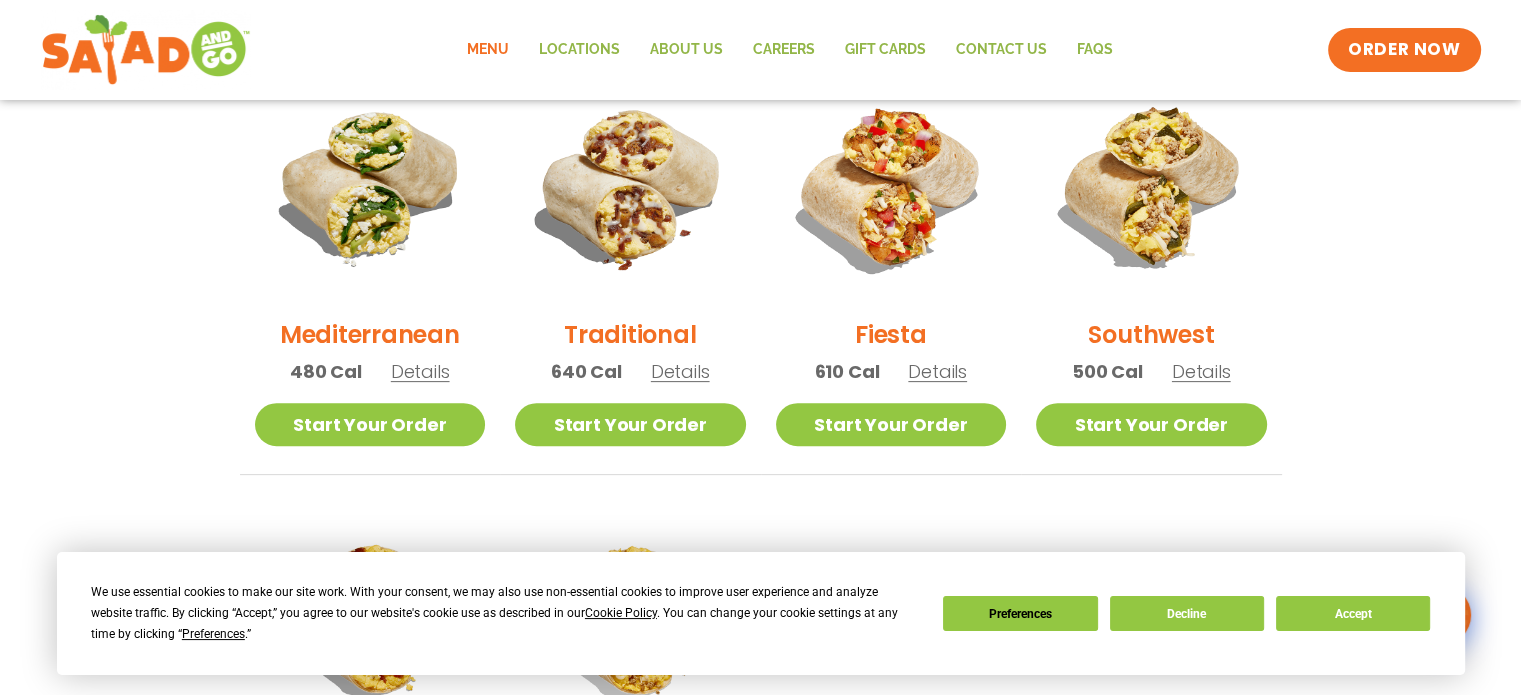 click on "Details" at bounding box center (680, 371) 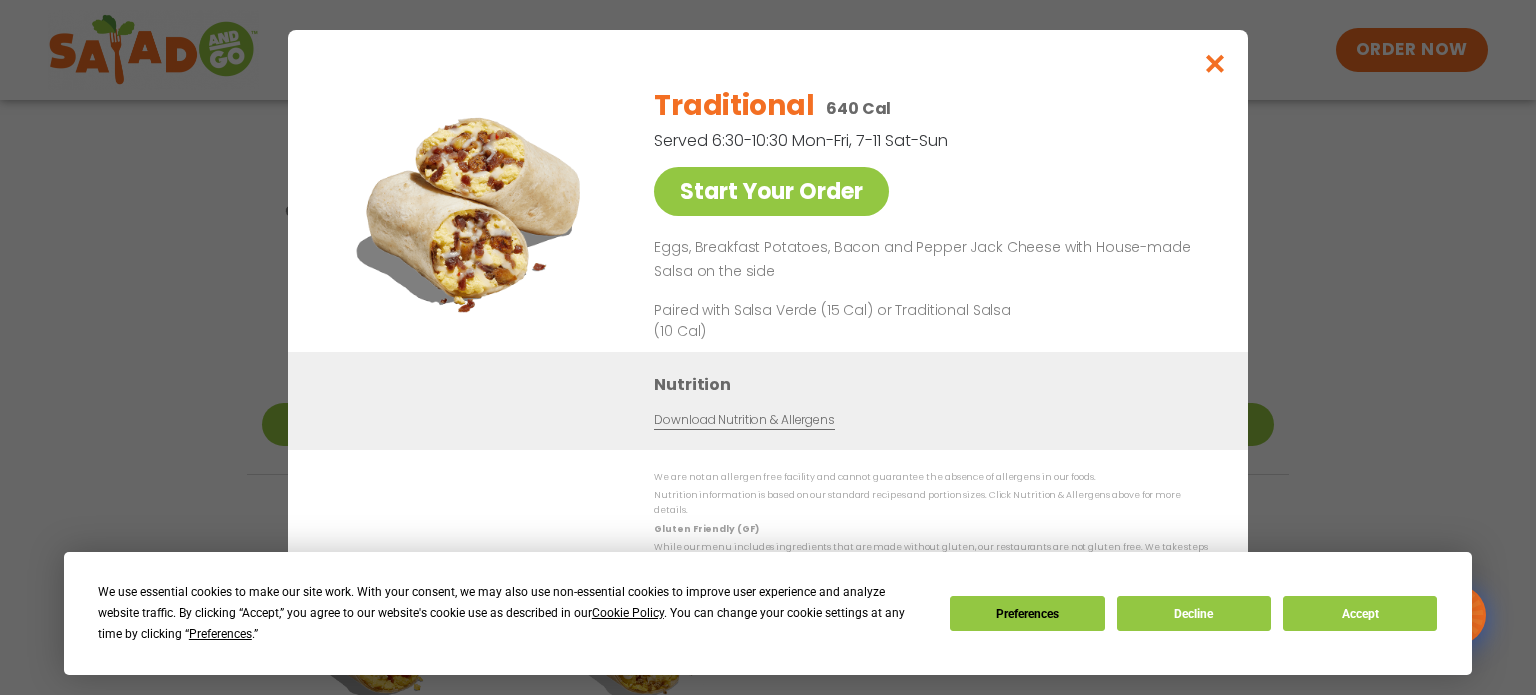 click on "Nutrition" at bounding box center (936, 383) 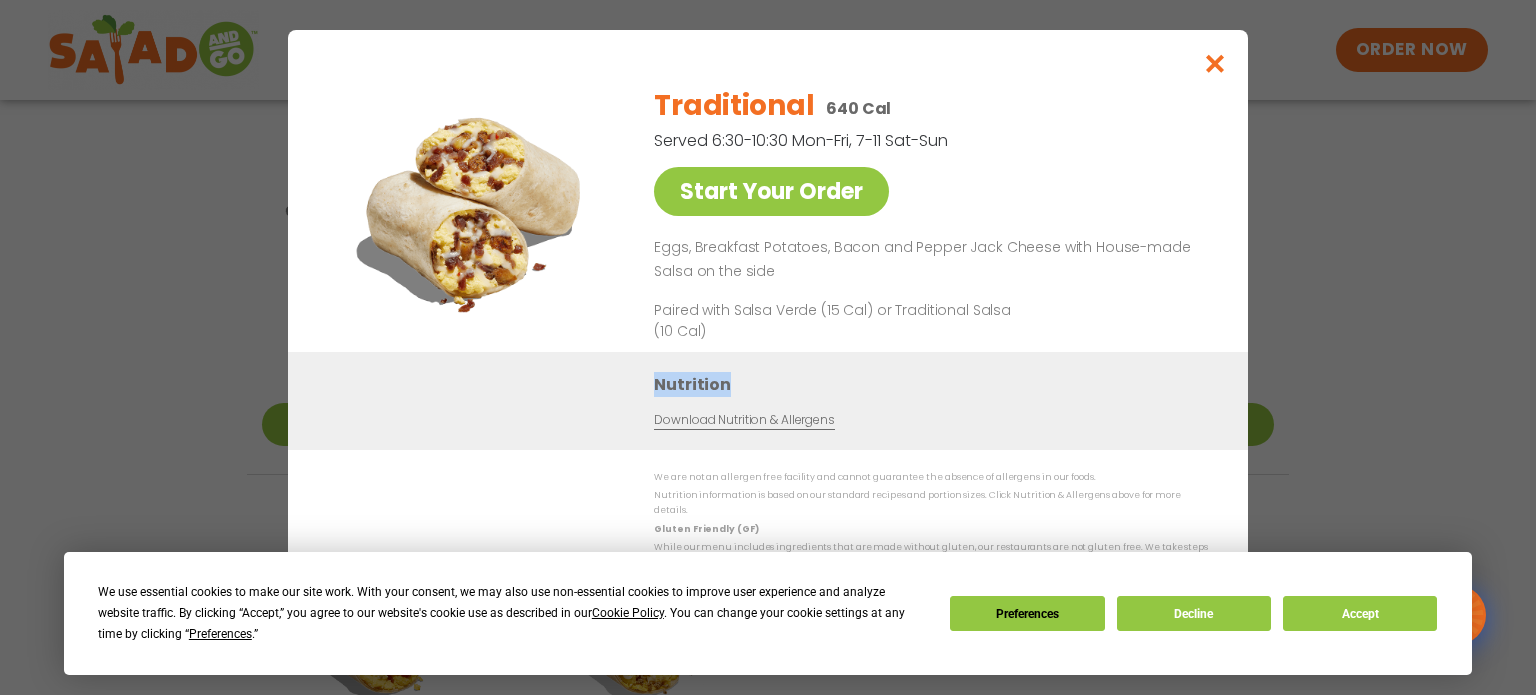 click on "Nutrition" at bounding box center (936, 383) 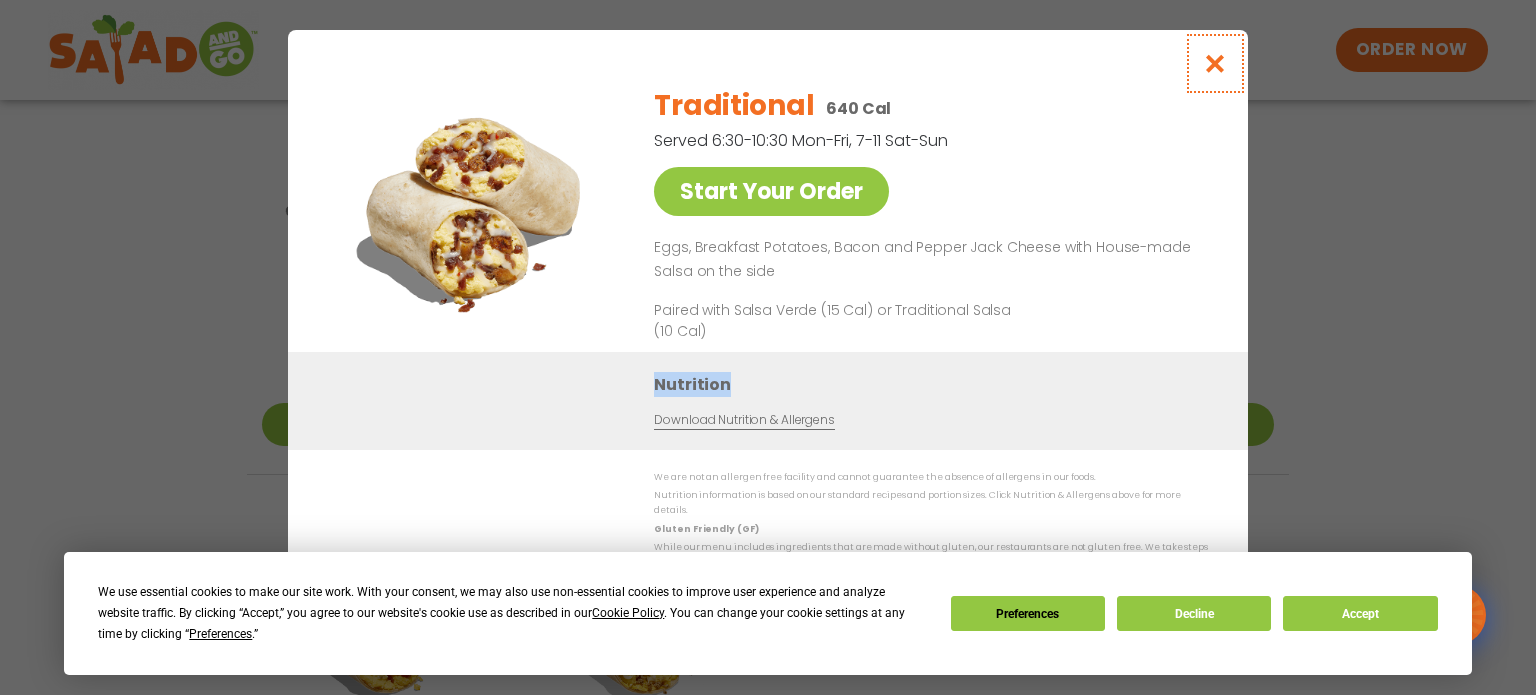 click at bounding box center [1215, 63] 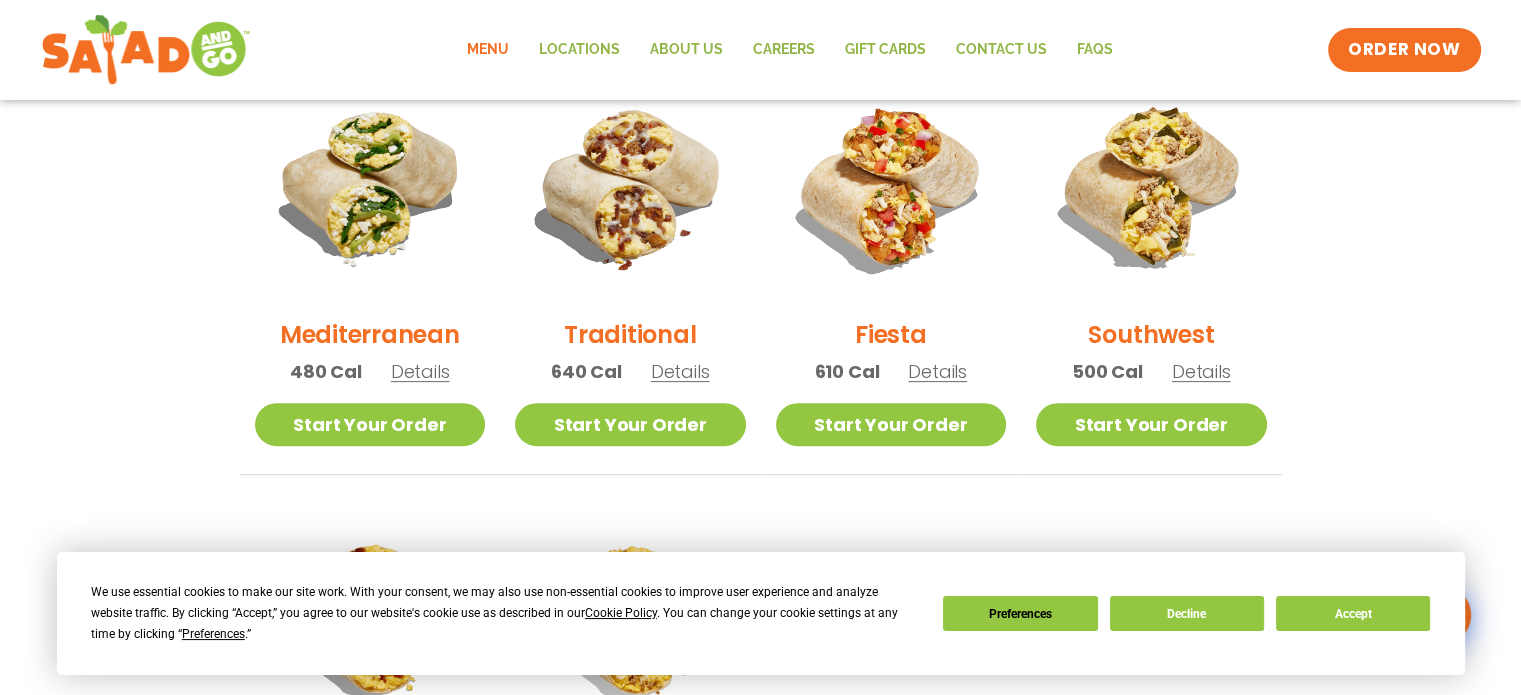 click on "610 Cal   Details" at bounding box center [891, 371] 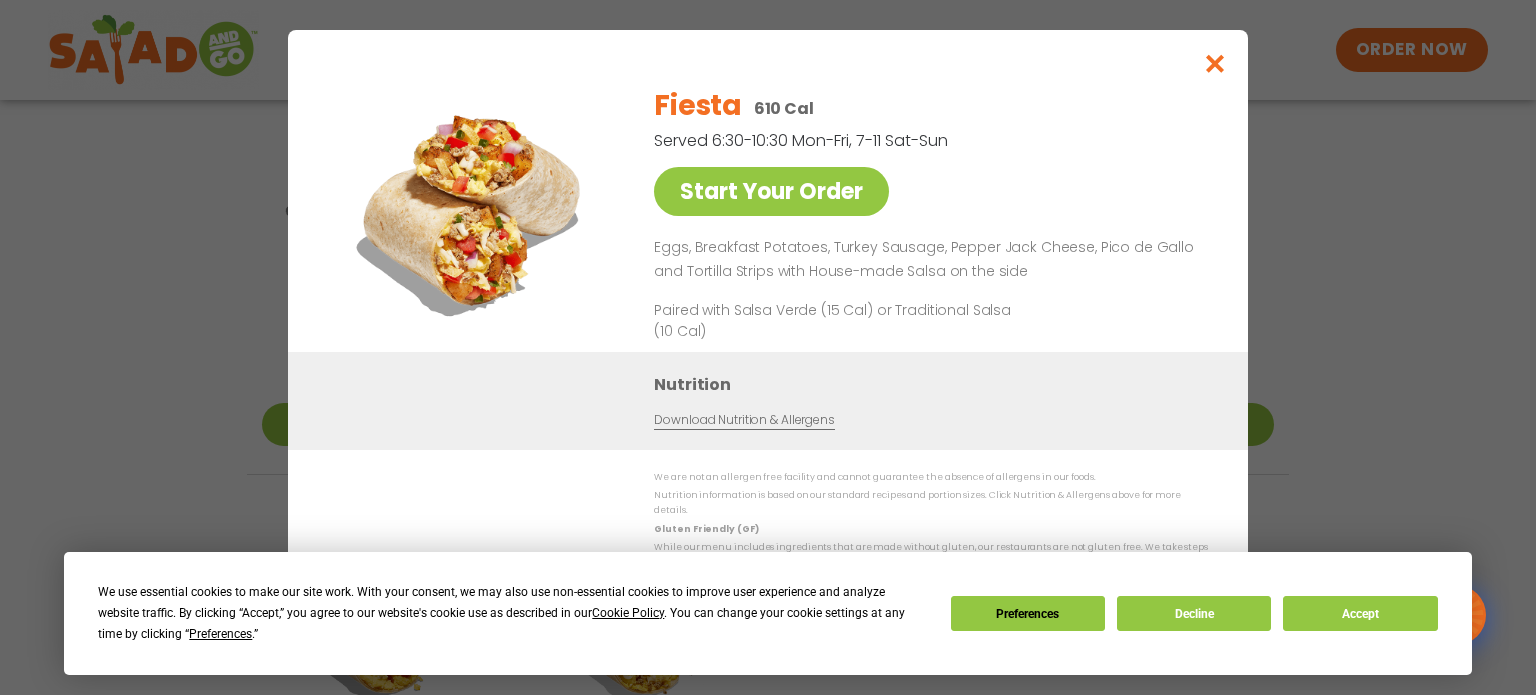 click on "Nutrition" at bounding box center (936, 383) 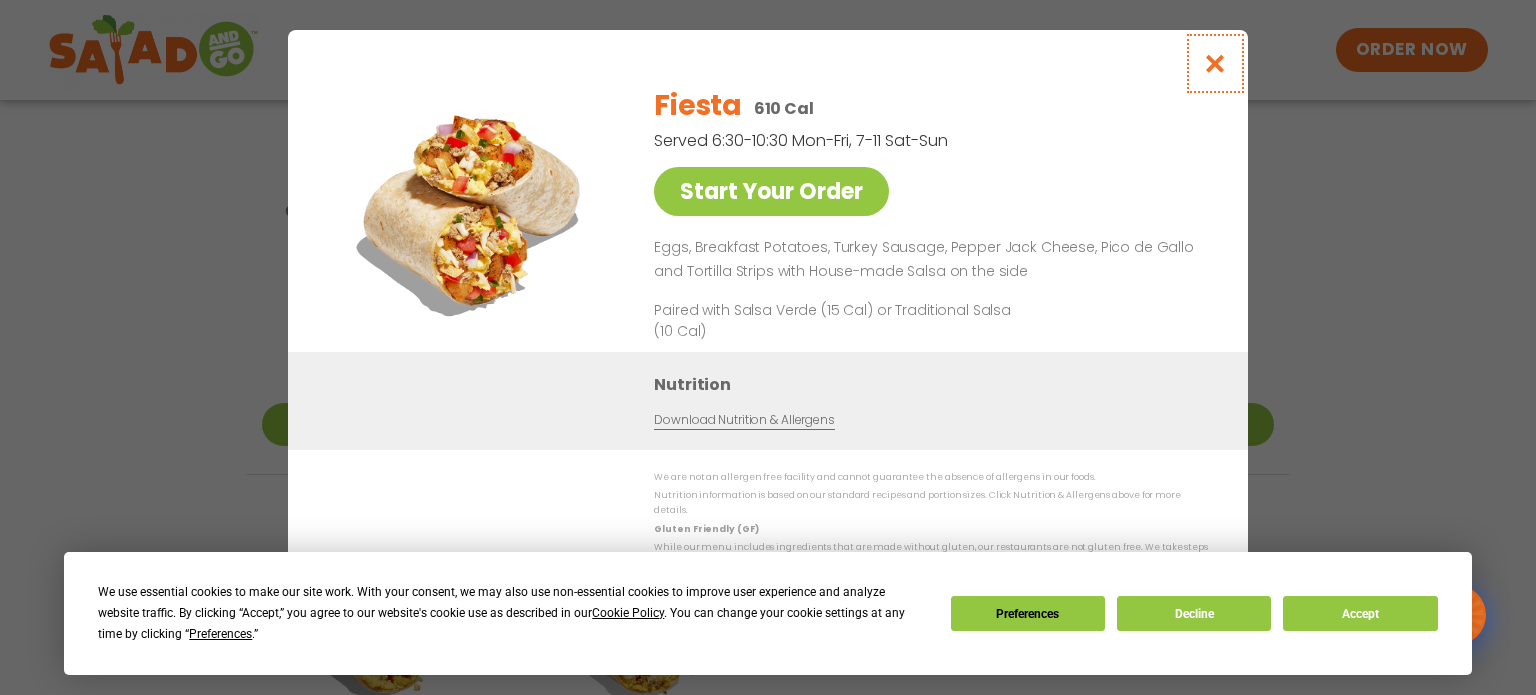 click at bounding box center [1215, 63] 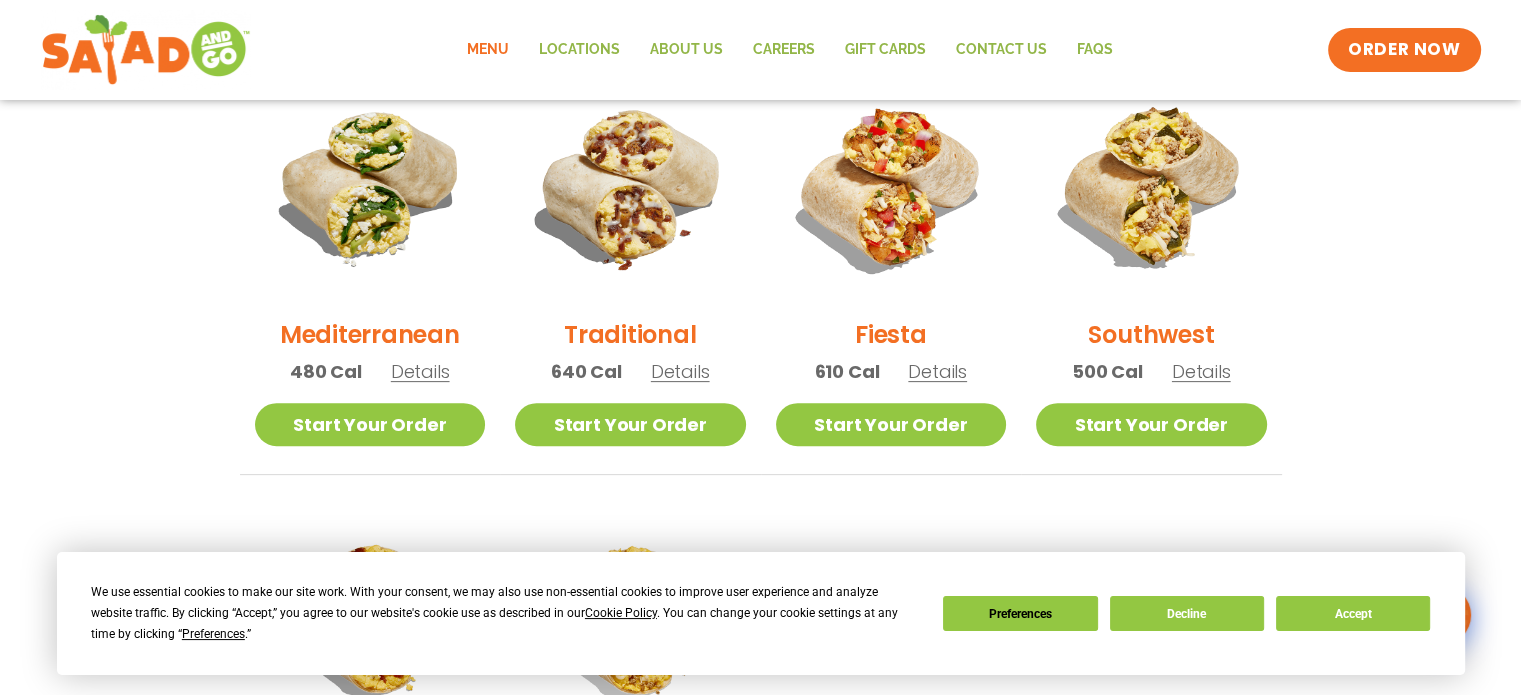 click on "Details" at bounding box center [1201, 371] 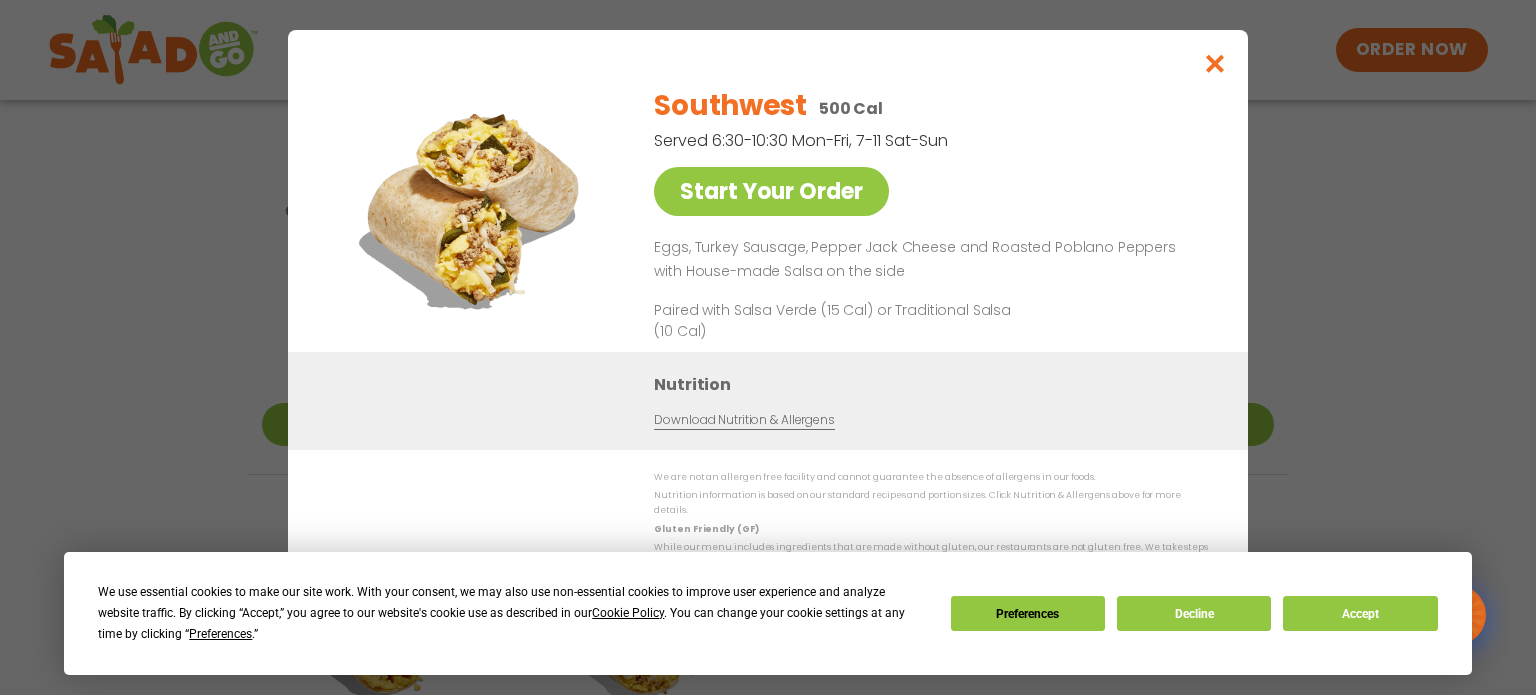 click on "Nutrition" at bounding box center [936, 383] 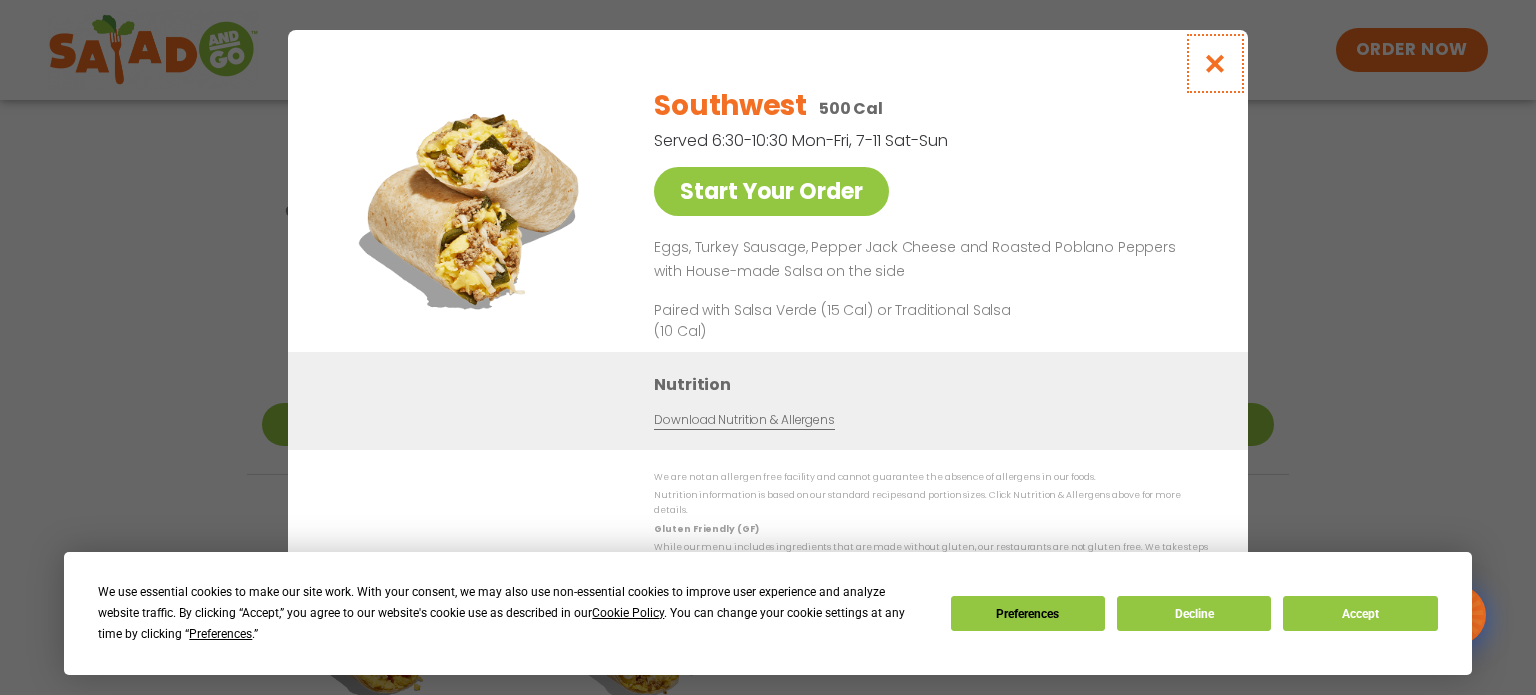 click at bounding box center (1215, 63) 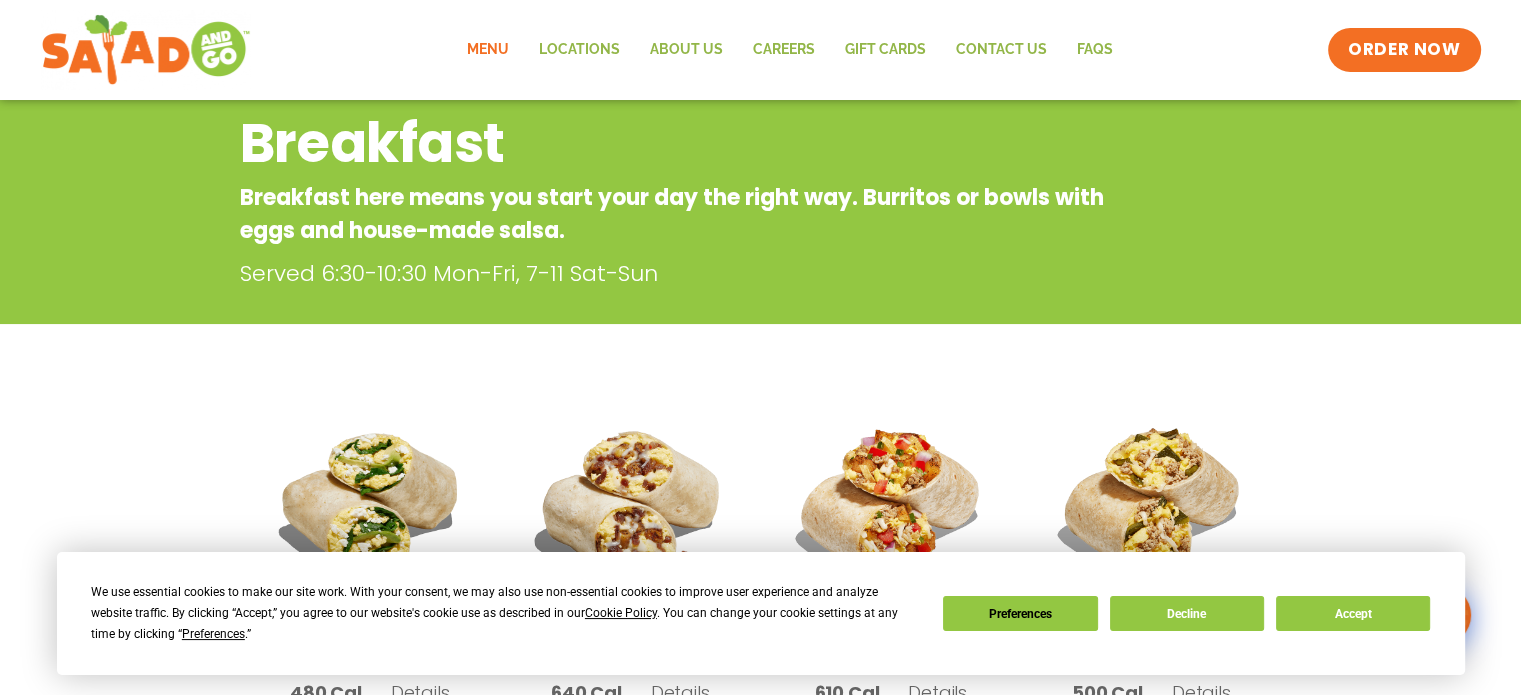 scroll, scrollTop: 0, scrollLeft: 0, axis: both 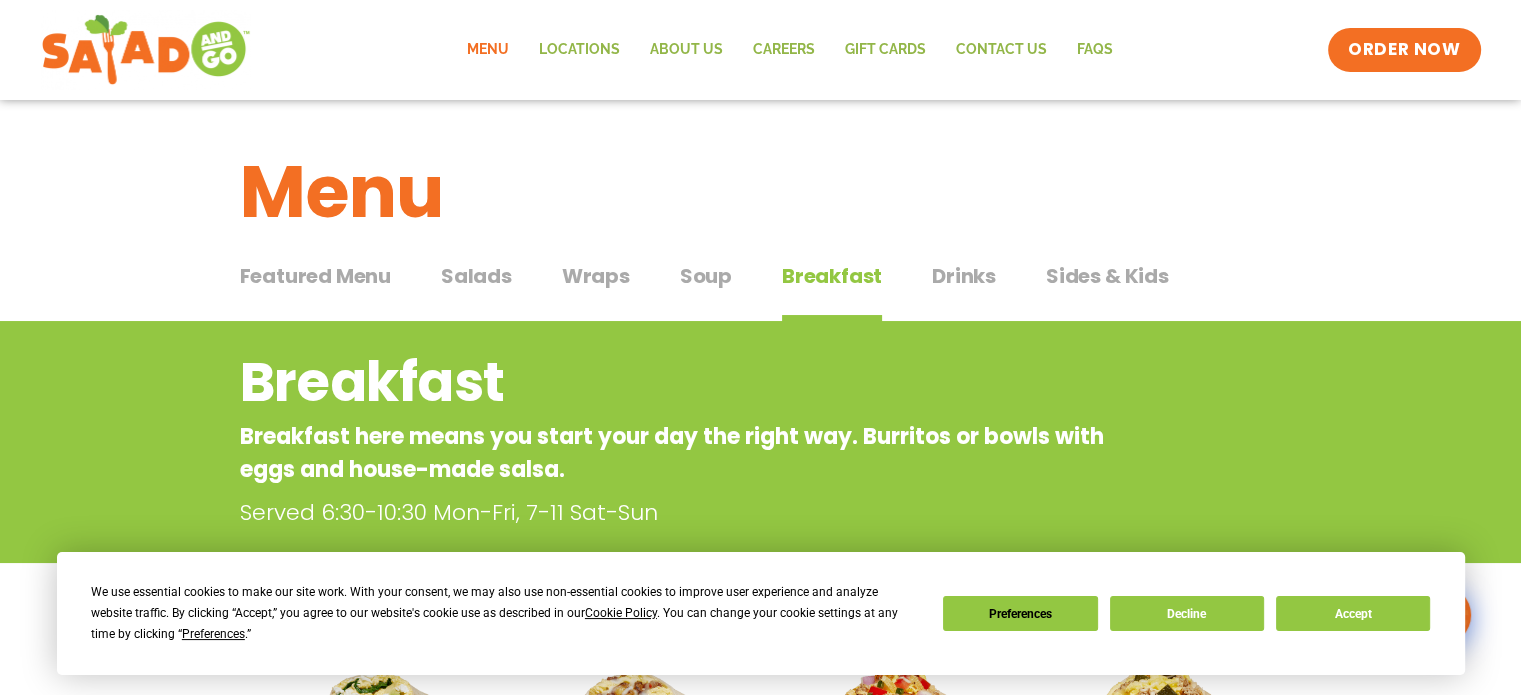 click on "Drinks" at bounding box center (964, 276) 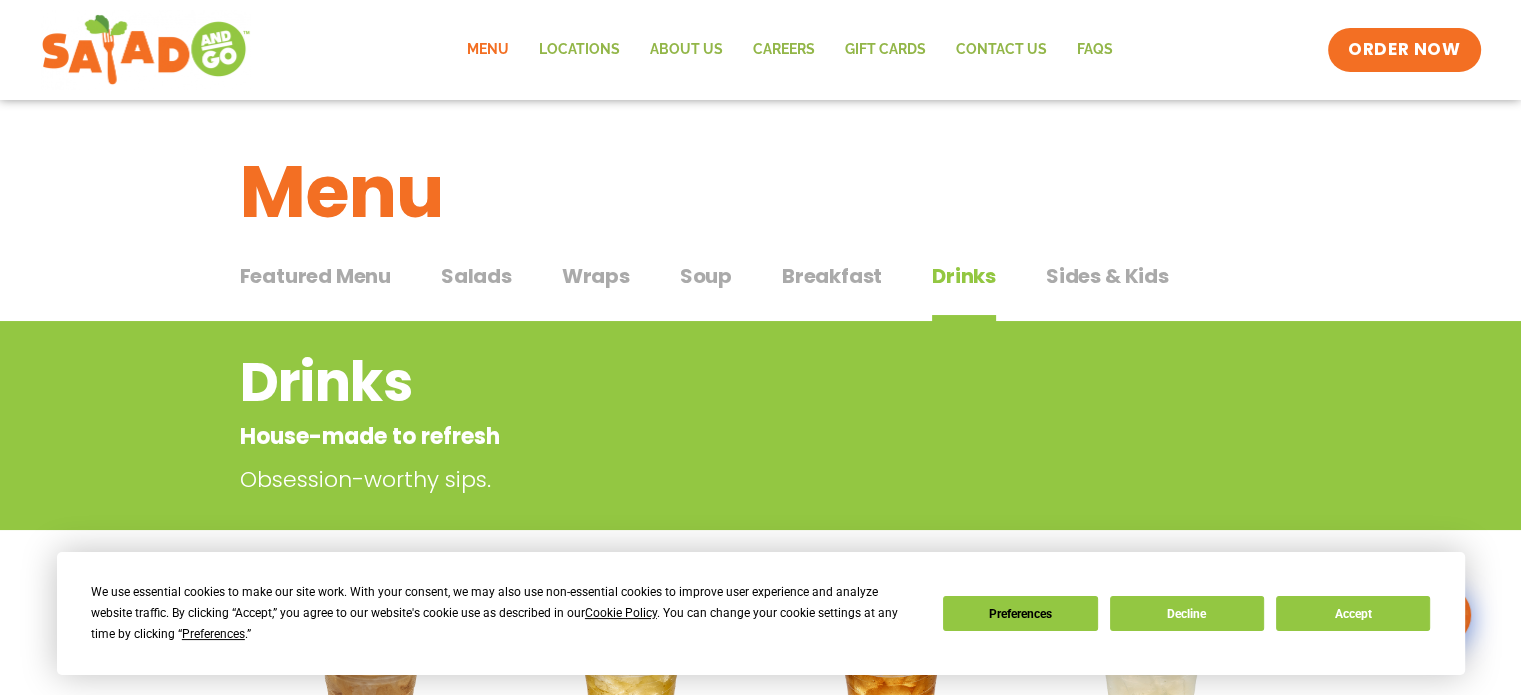 type 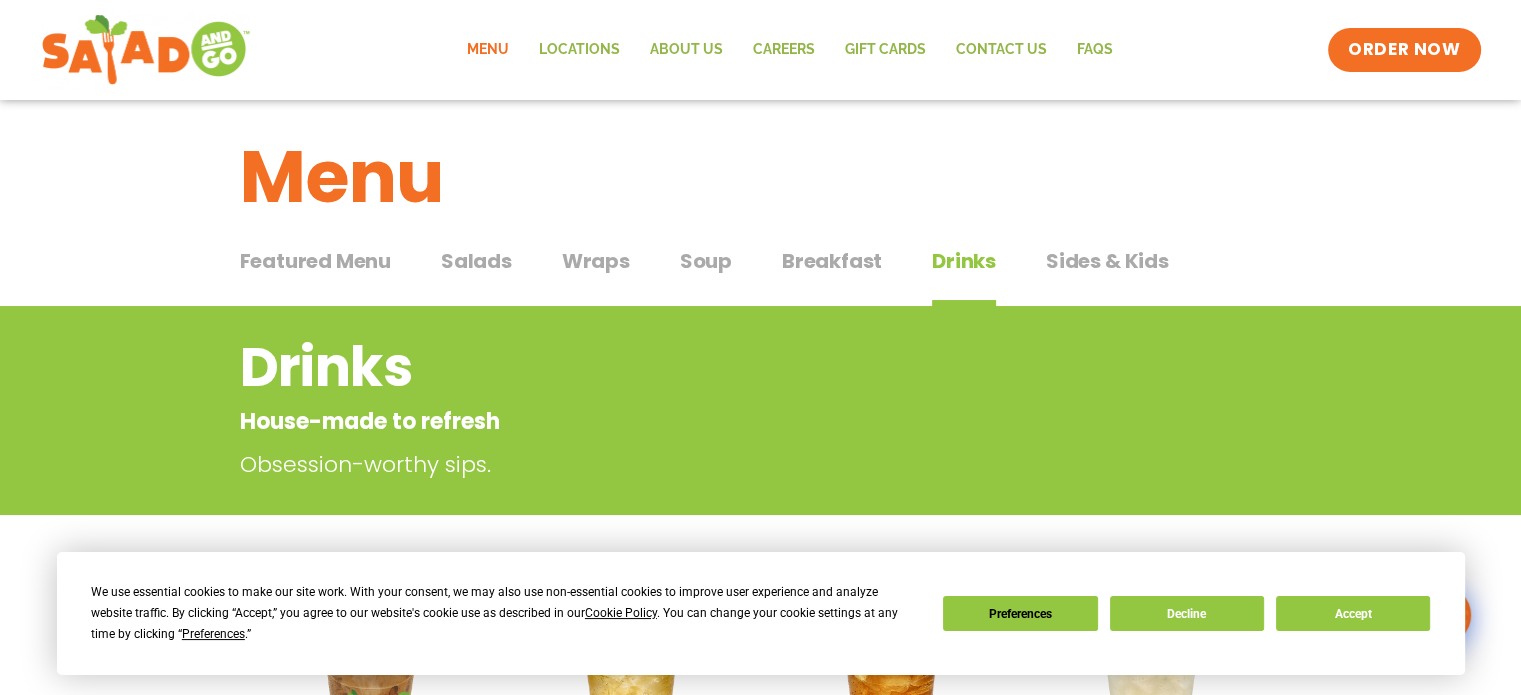 scroll, scrollTop: 0, scrollLeft: 0, axis: both 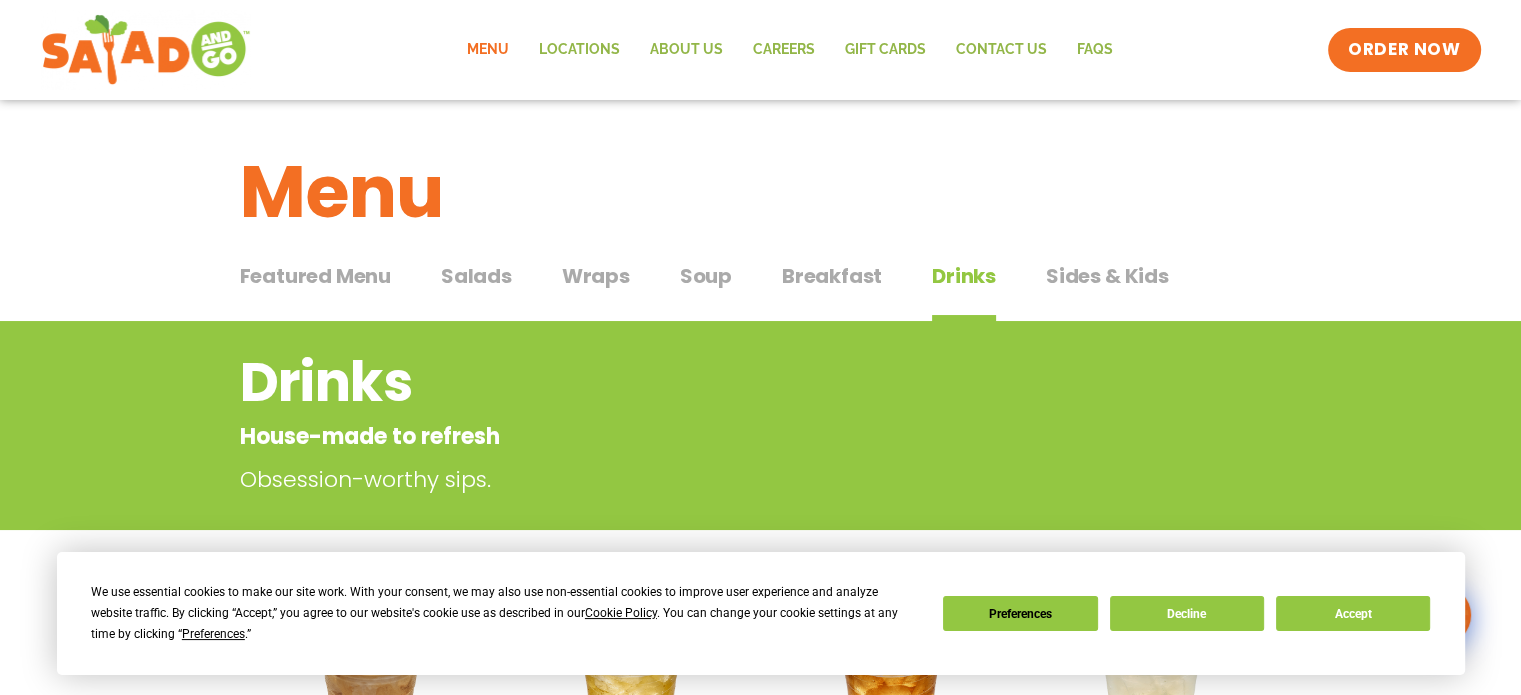 click on "Sides & Kids" at bounding box center [1107, 276] 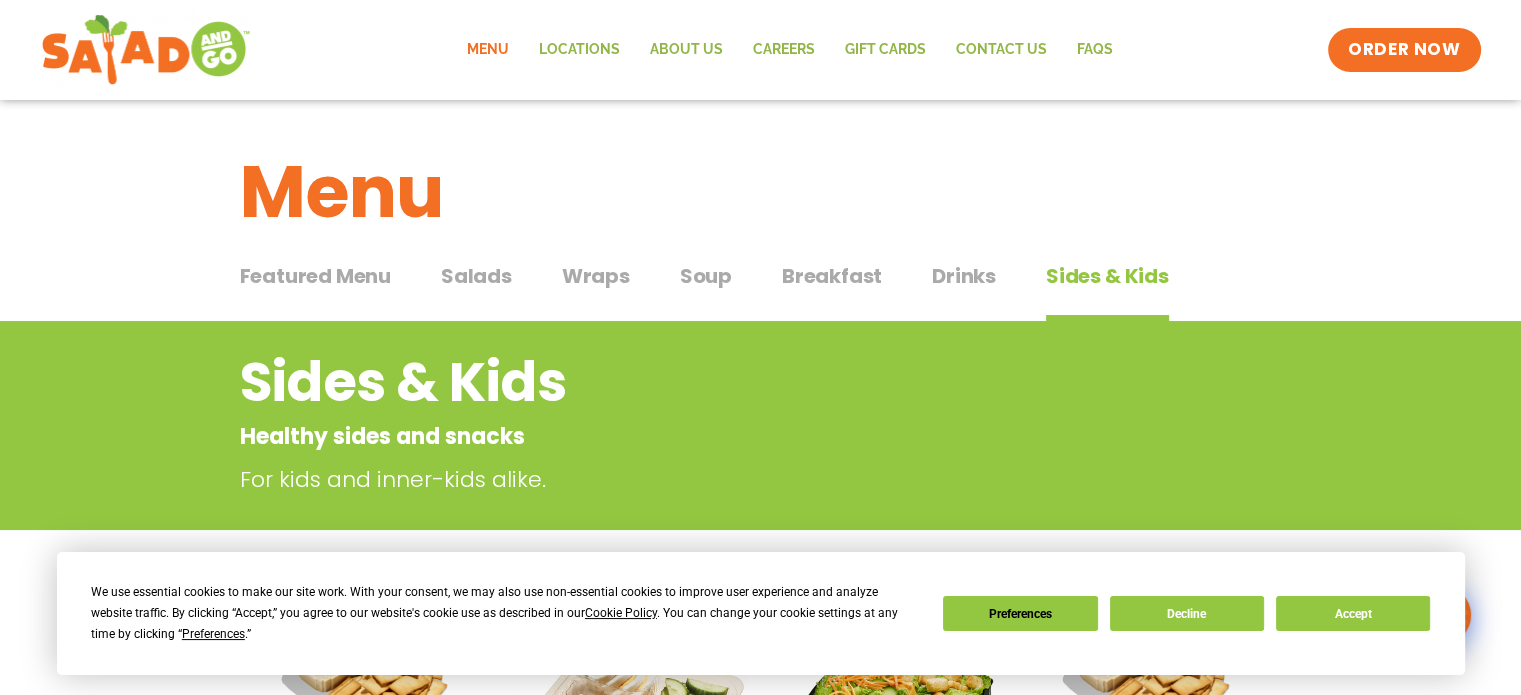 type 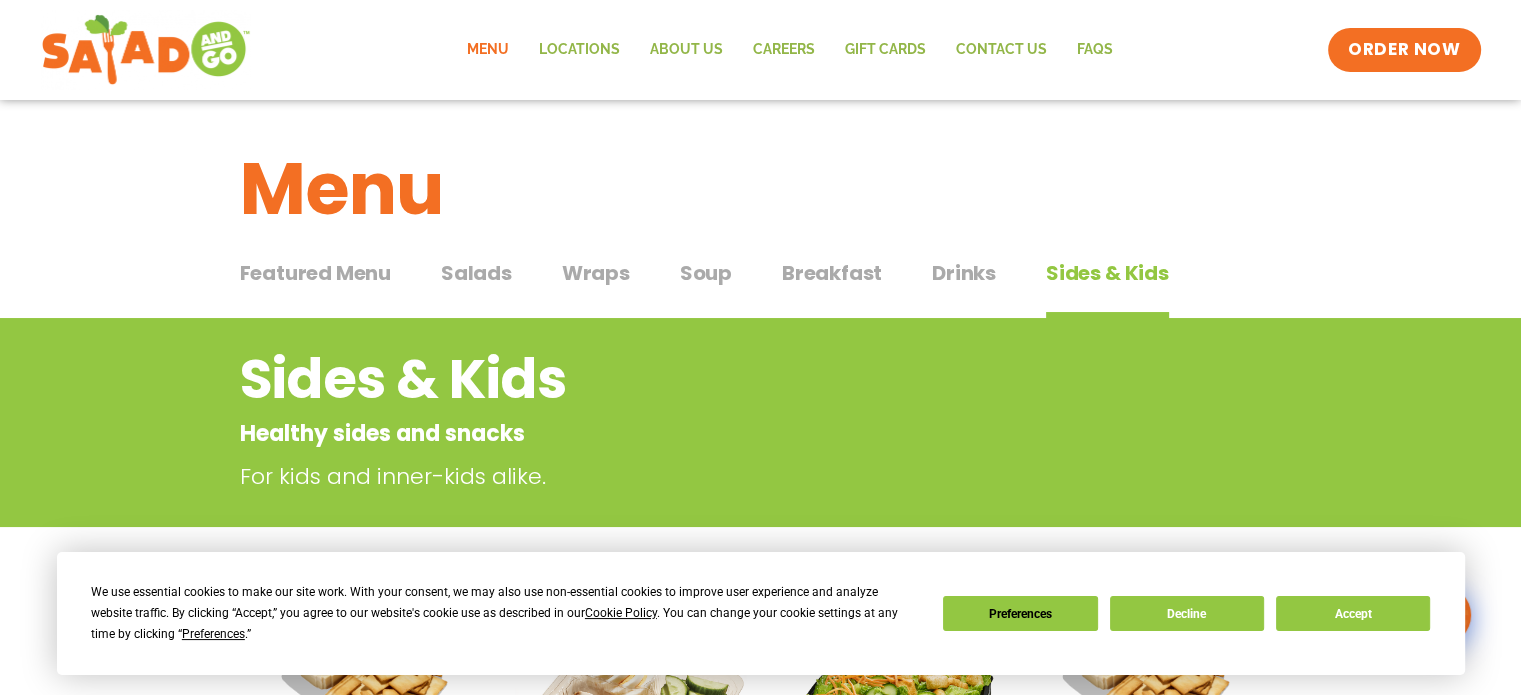 scroll, scrollTop: 0, scrollLeft: 0, axis: both 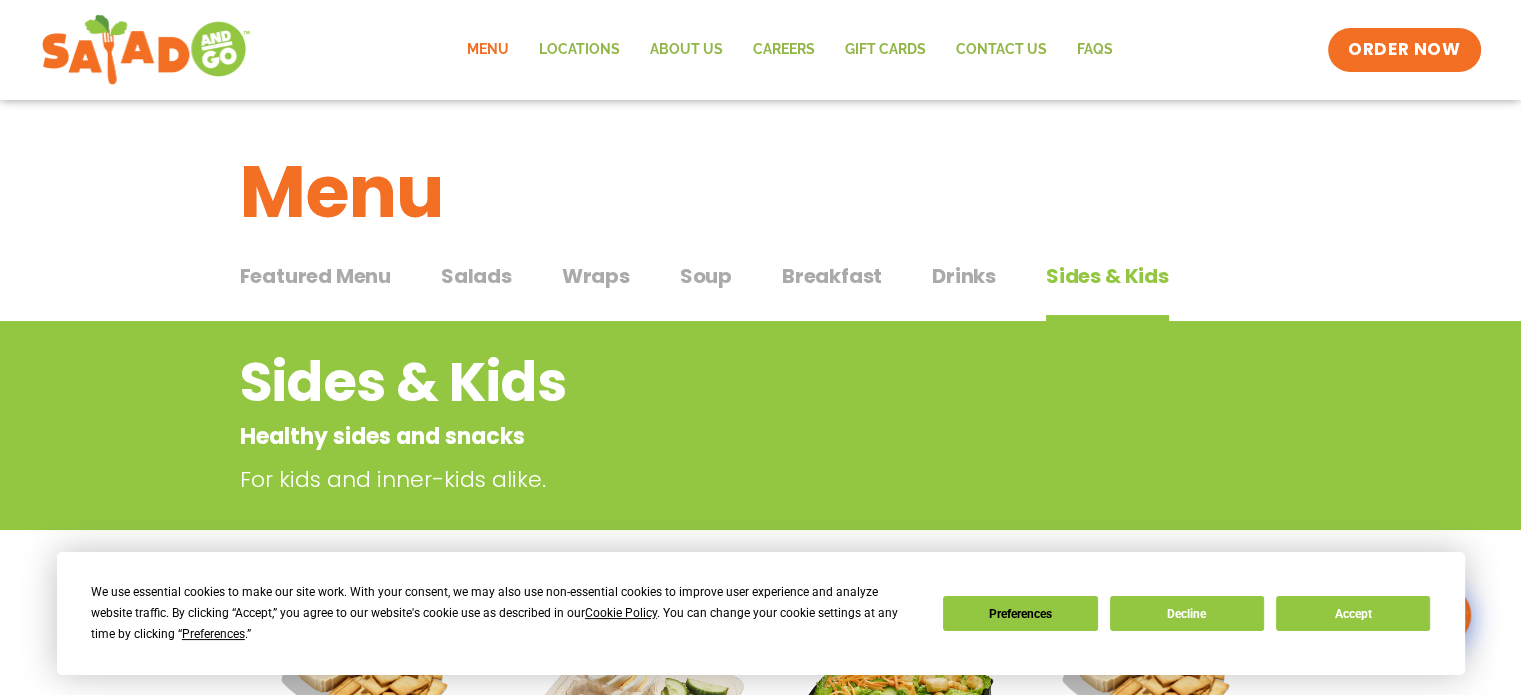 click on "Salads" at bounding box center (476, 276) 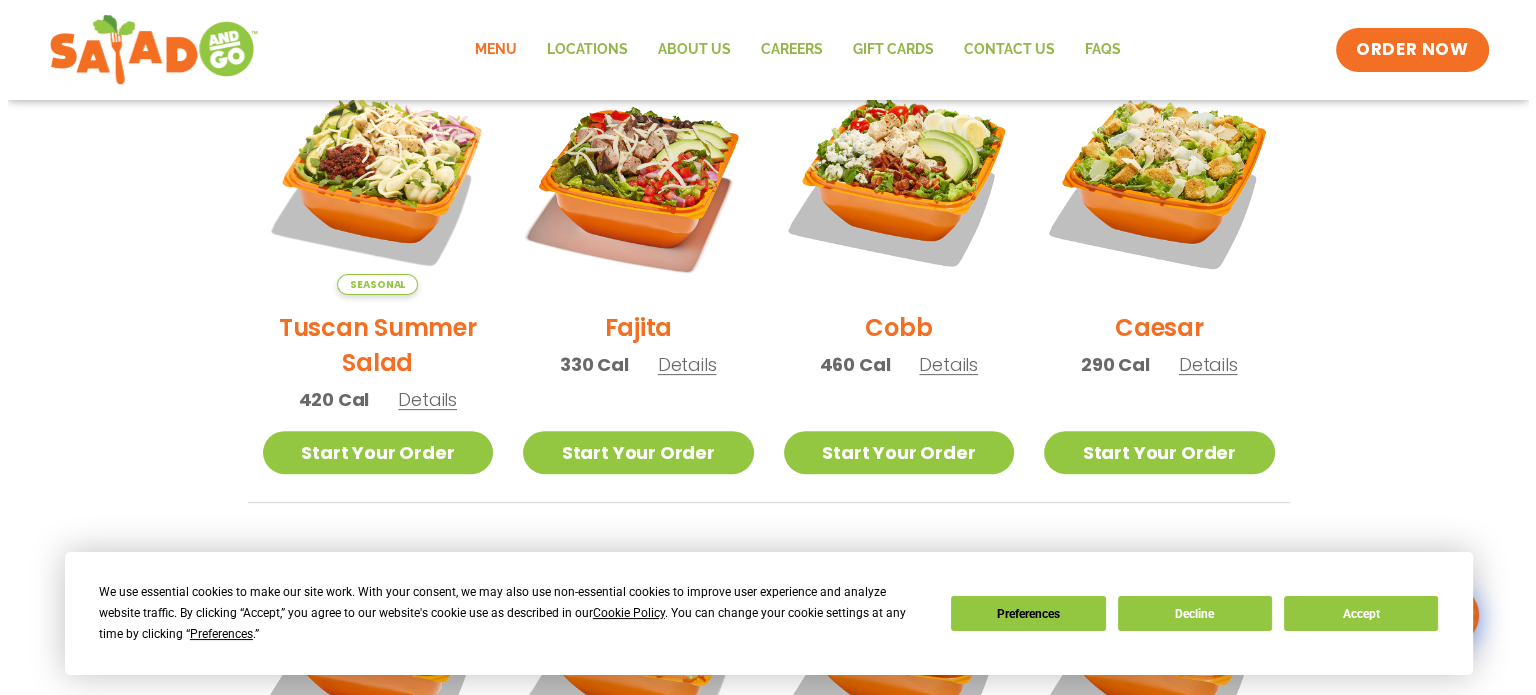 scroll, scrollTop: 560, scrollLeft: 0, axis: vertical 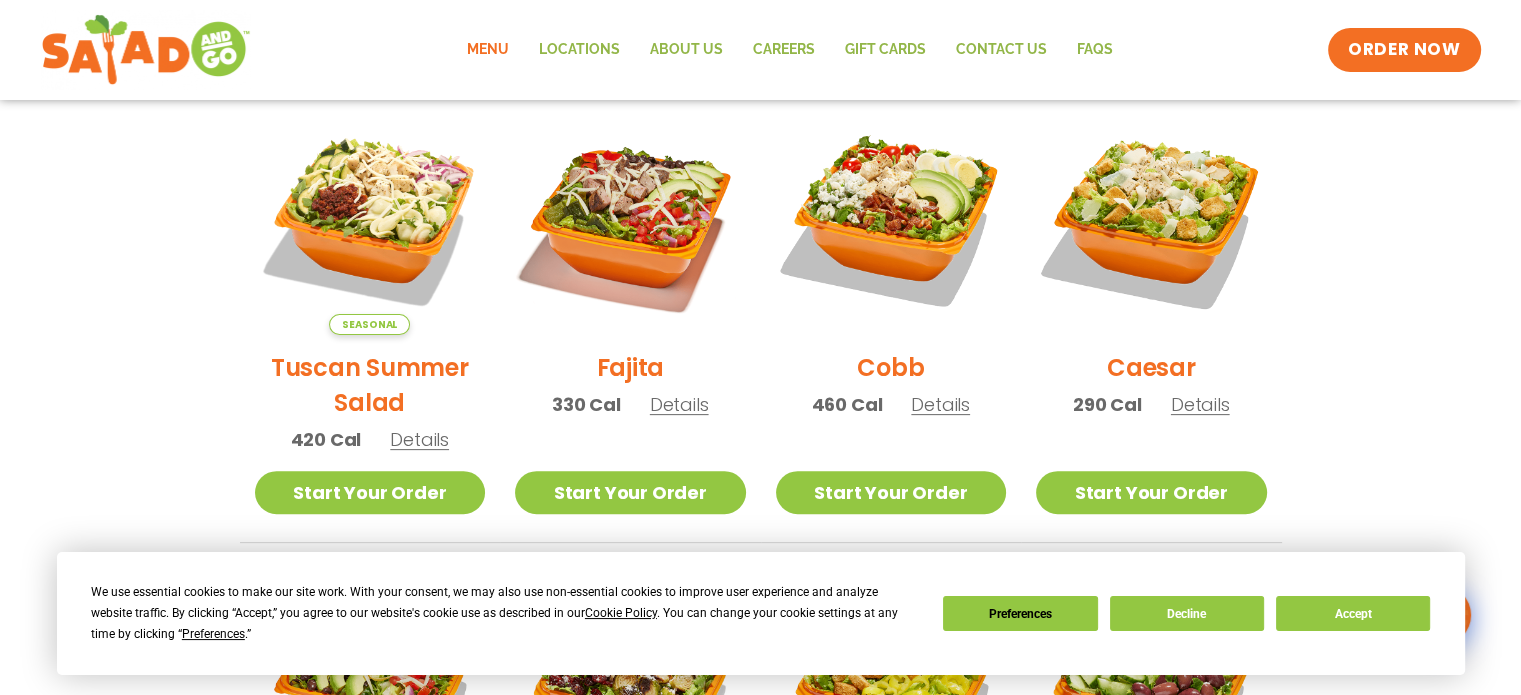click on "460 Cal   Details" at bounding box center (891, 404) 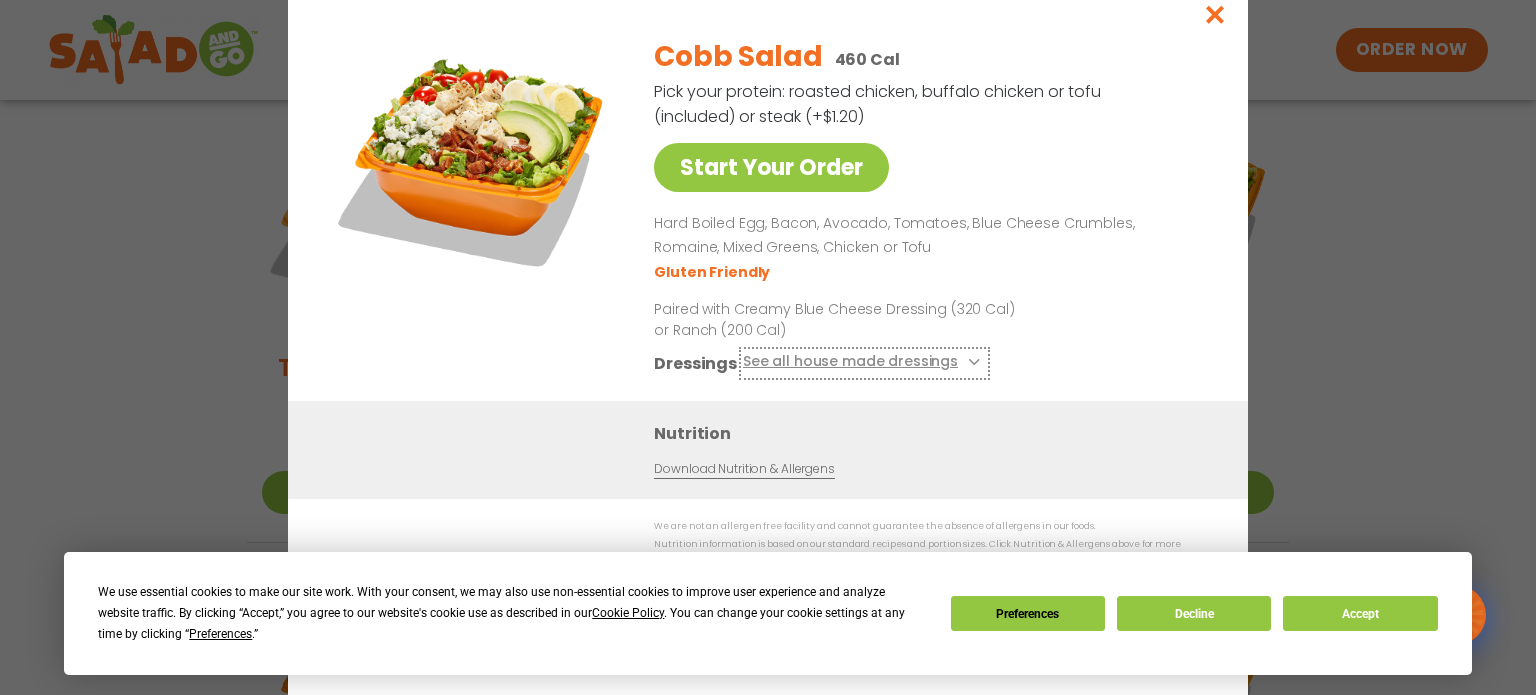 click on "See all house made dressings" at bounding box center [864, 362] 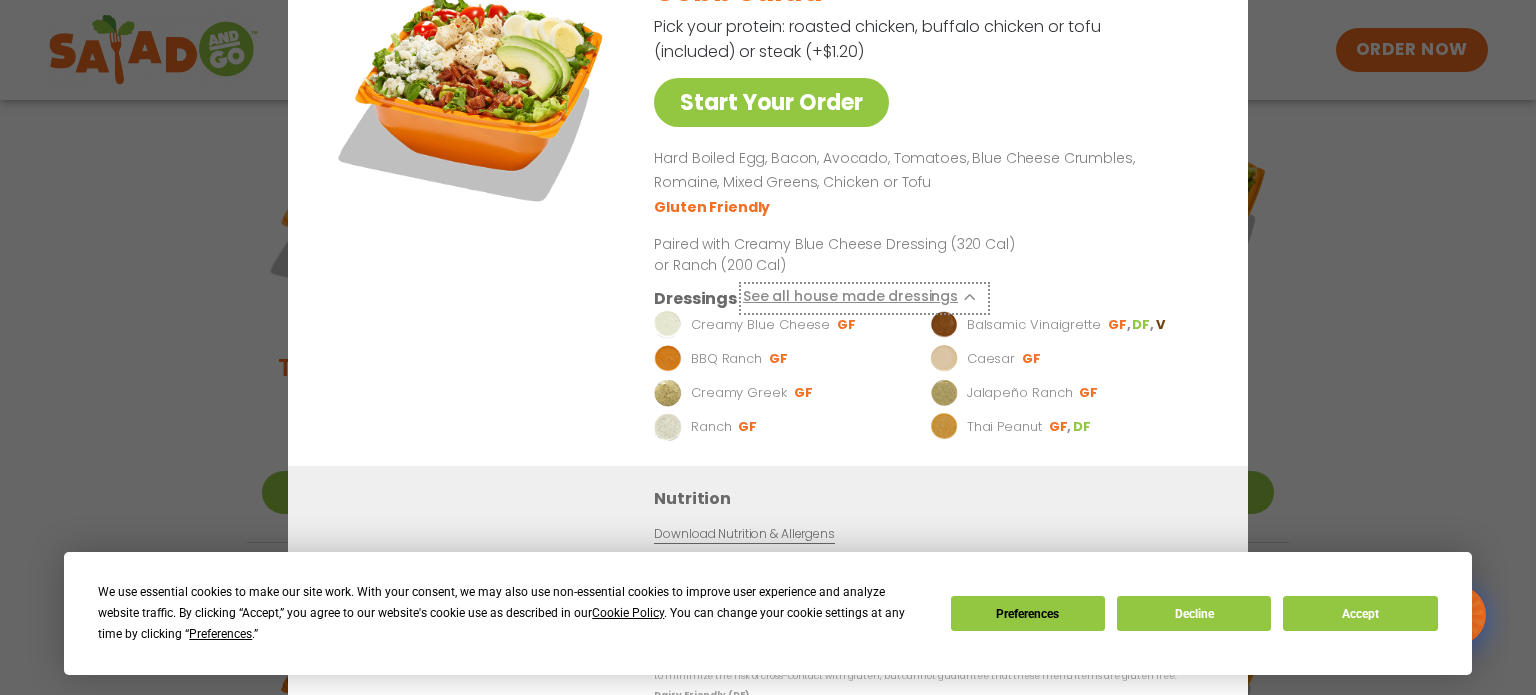 type 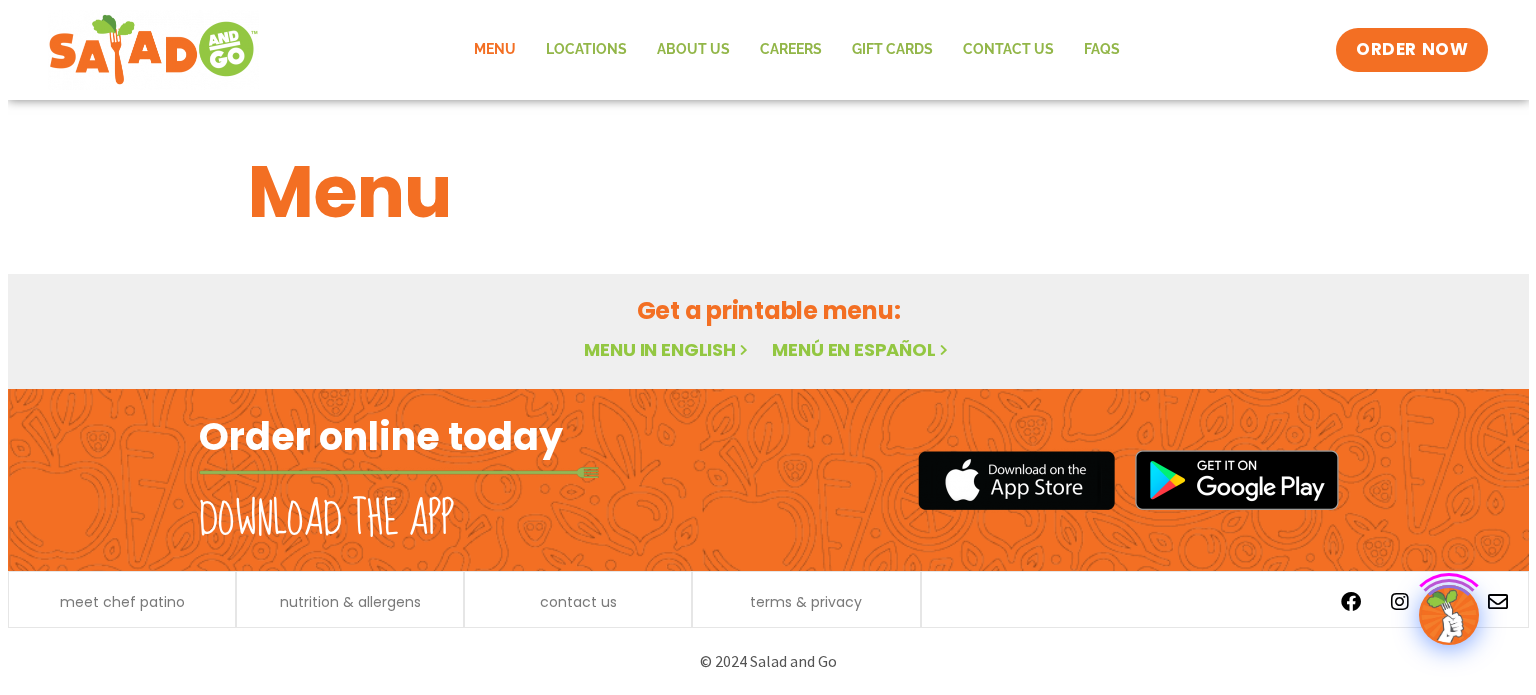scroll, scrollTop: 0, scrollLeft: 0, axis: both 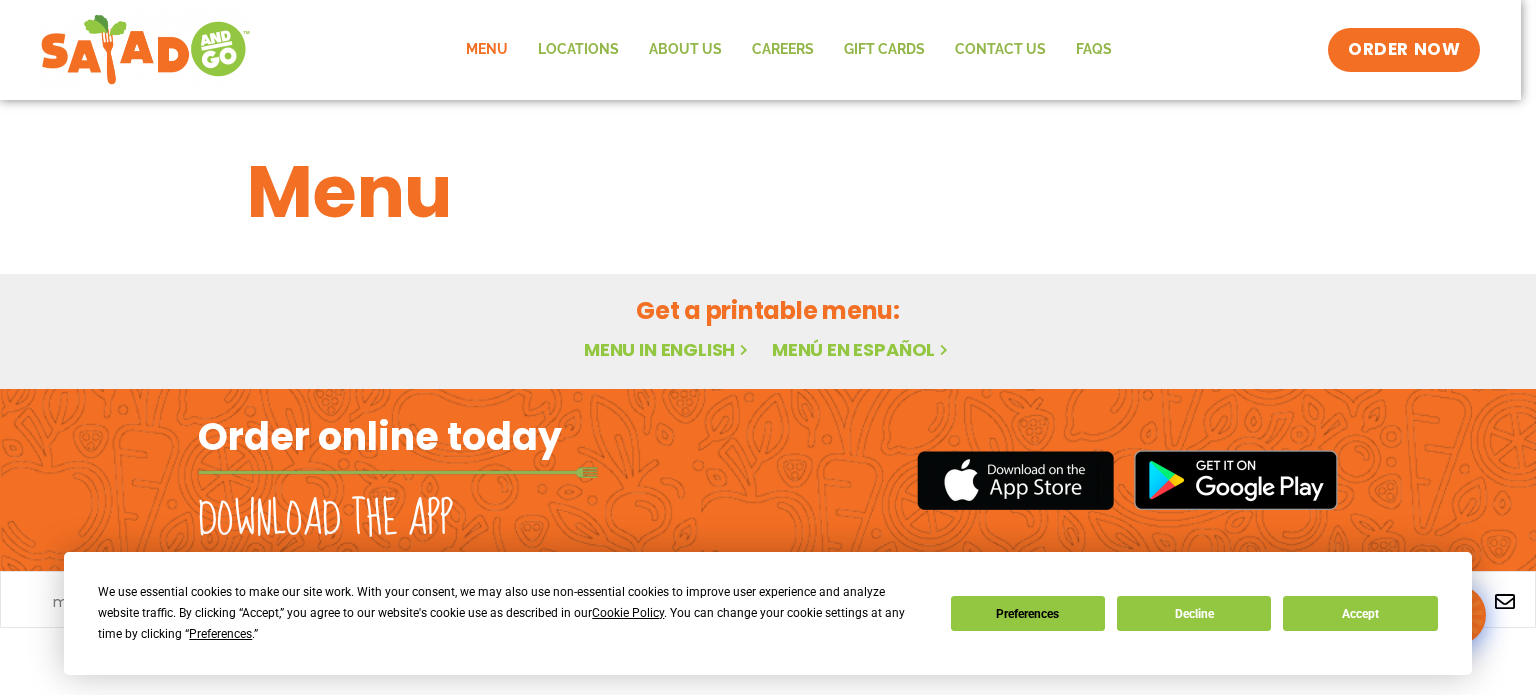 click on "Menu" 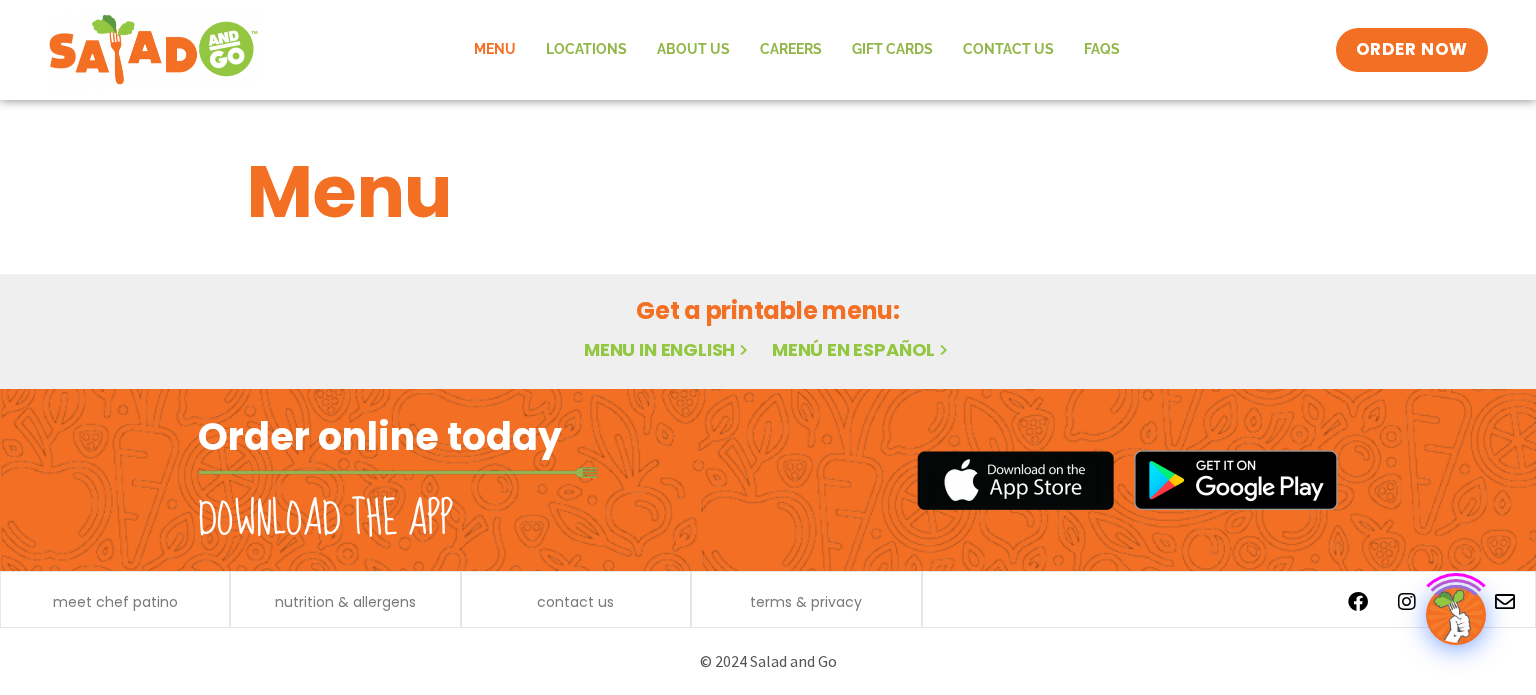 scroll, scrollTop: 0, scrollLeft: 0, axis: both 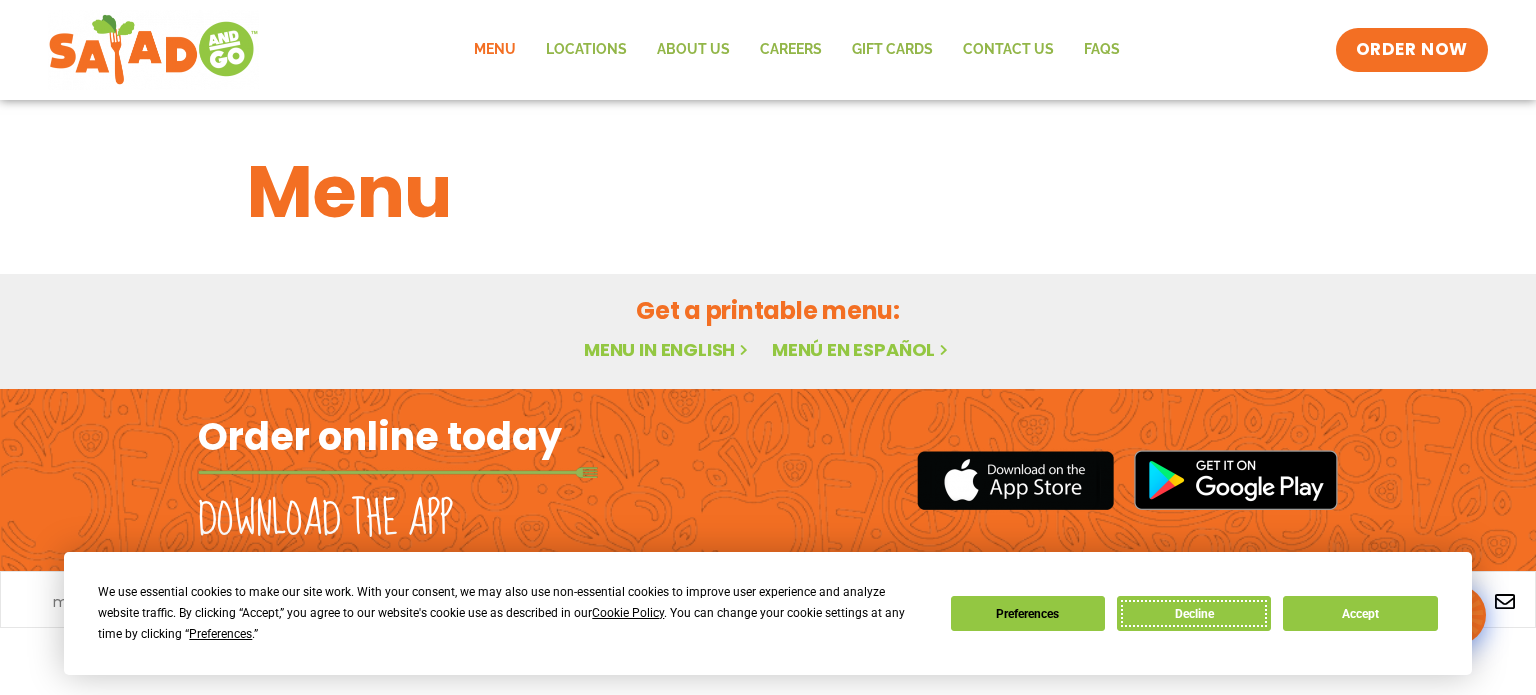 click on "Decline" at bounding box center [1194, 613] 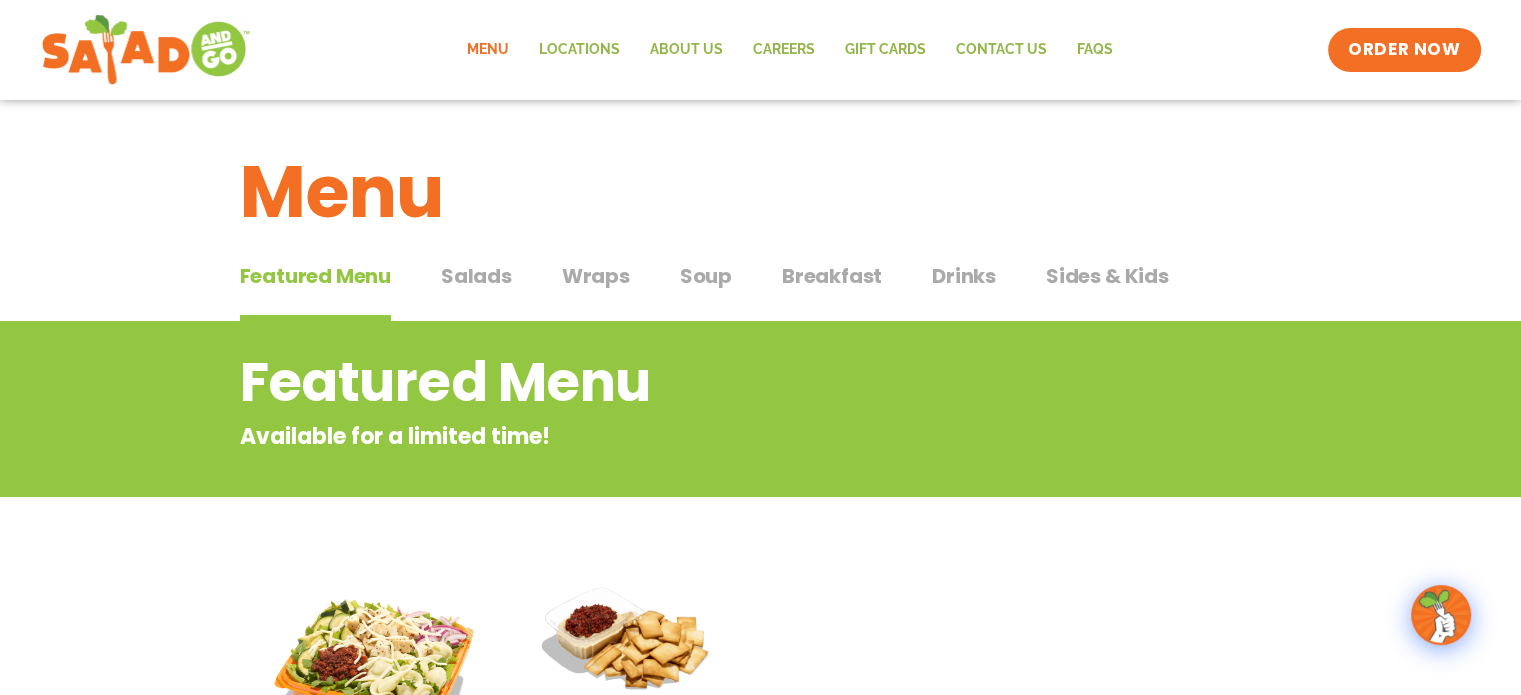 click on "Salads" at bounding box center [476, 276] 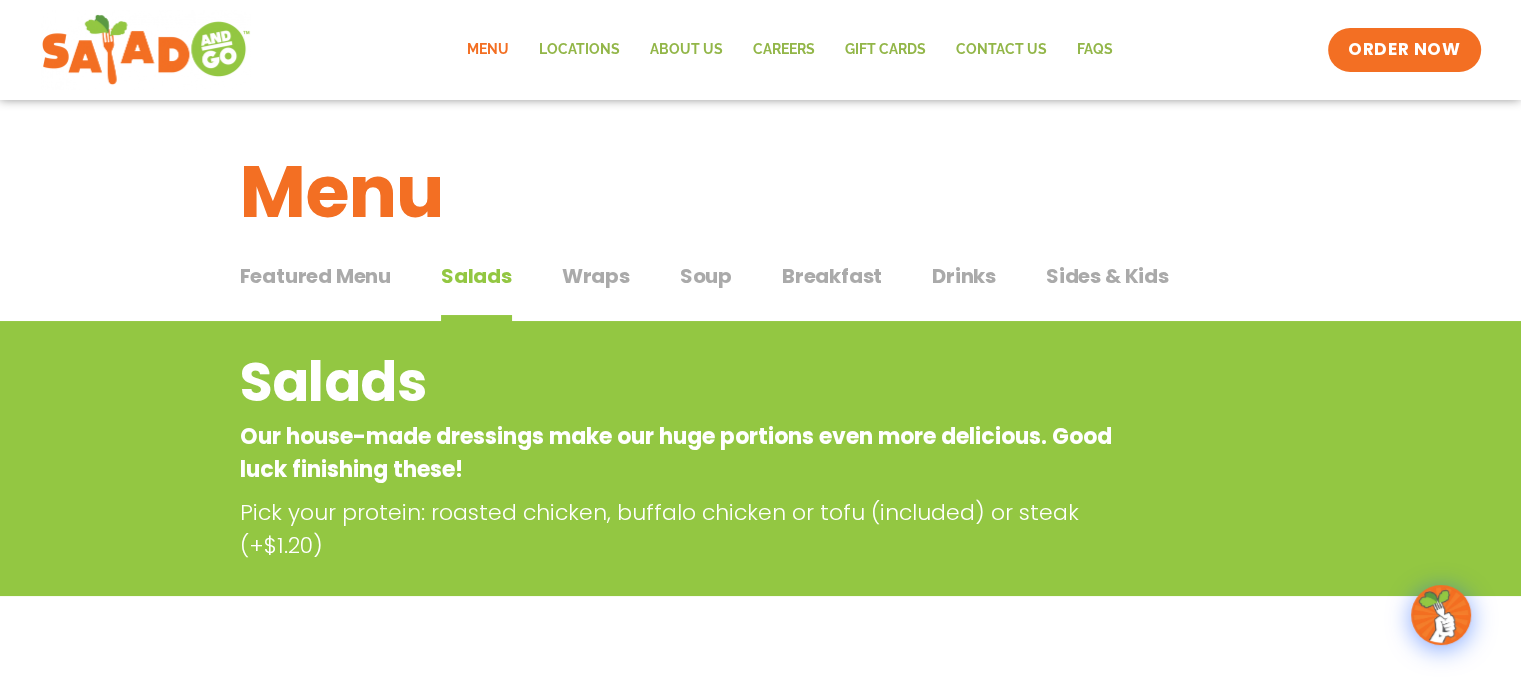 type 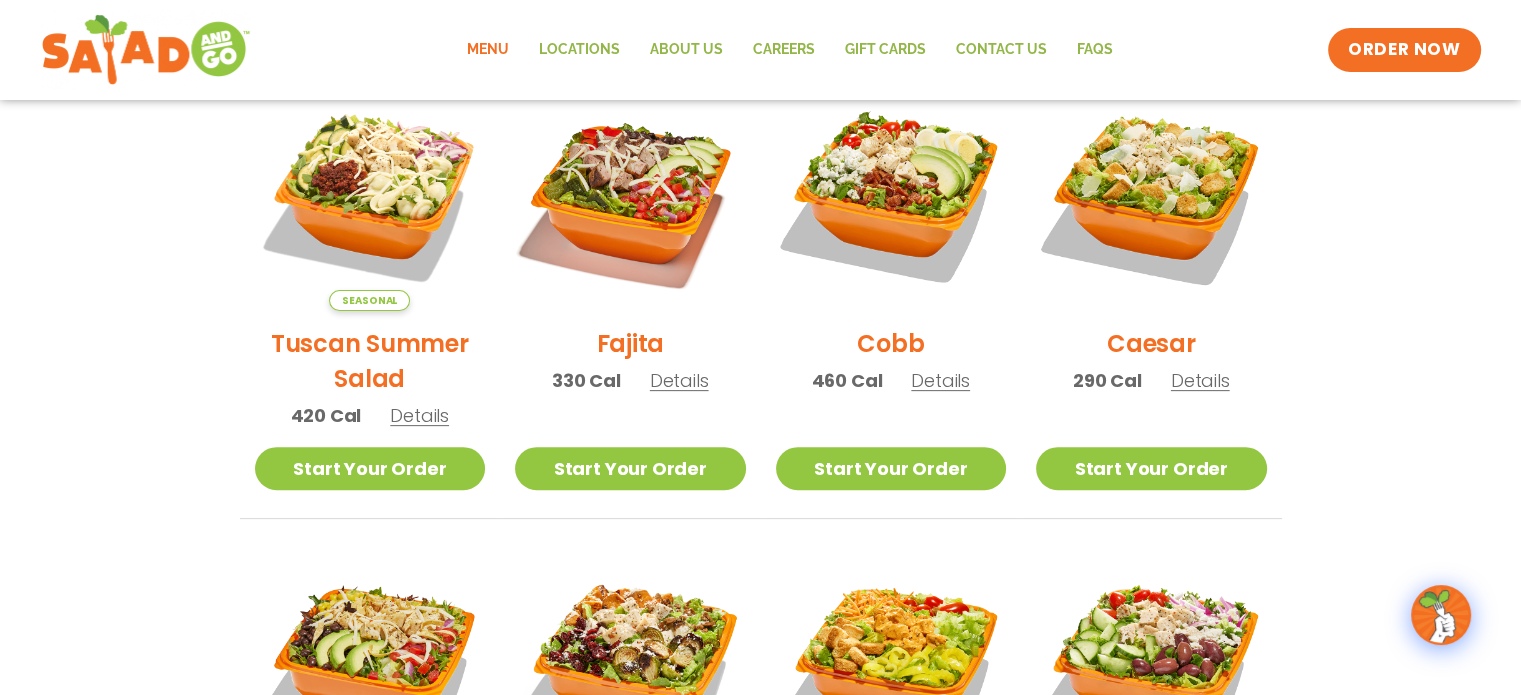 scroll, scrollTop: 600, scrollLeft: 0, axis: vertical 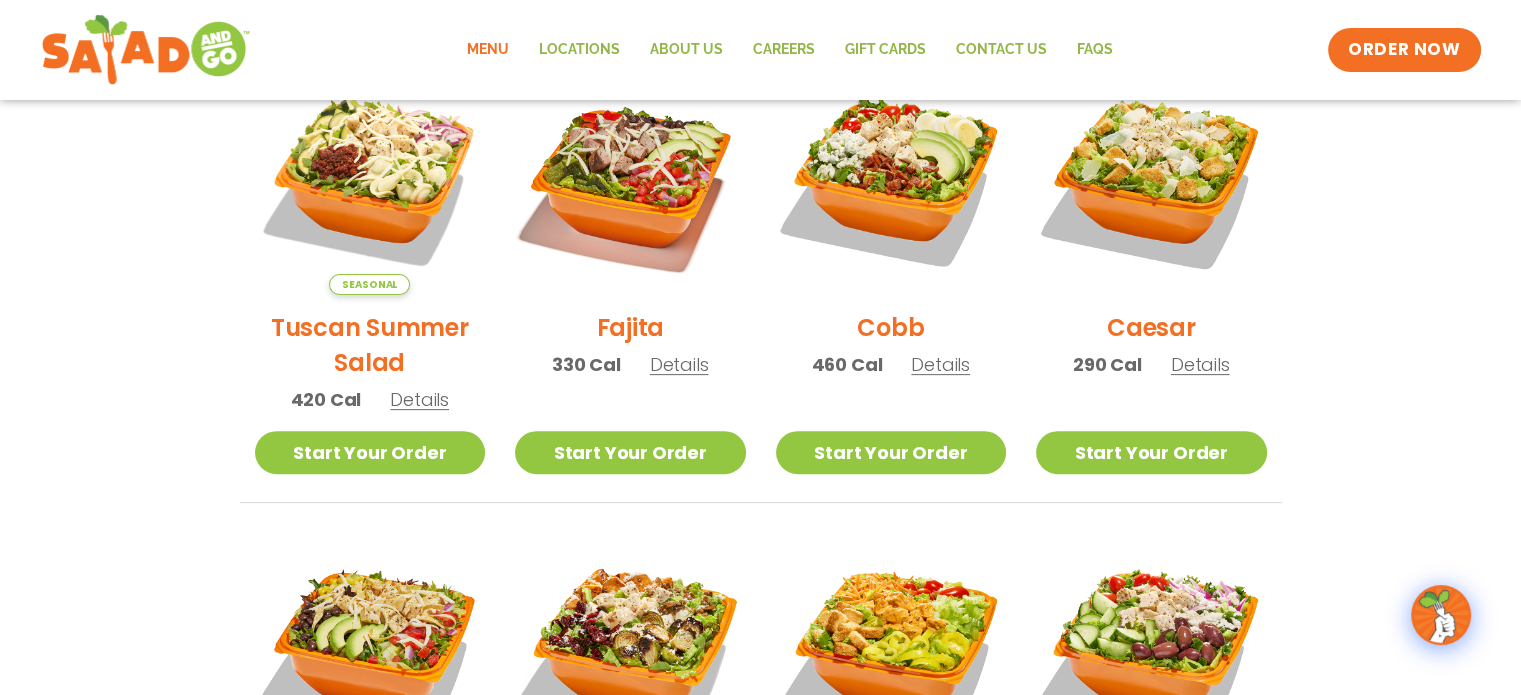 click on "[NUMBER] Cal   Details" at bounding box center [1151, 364] 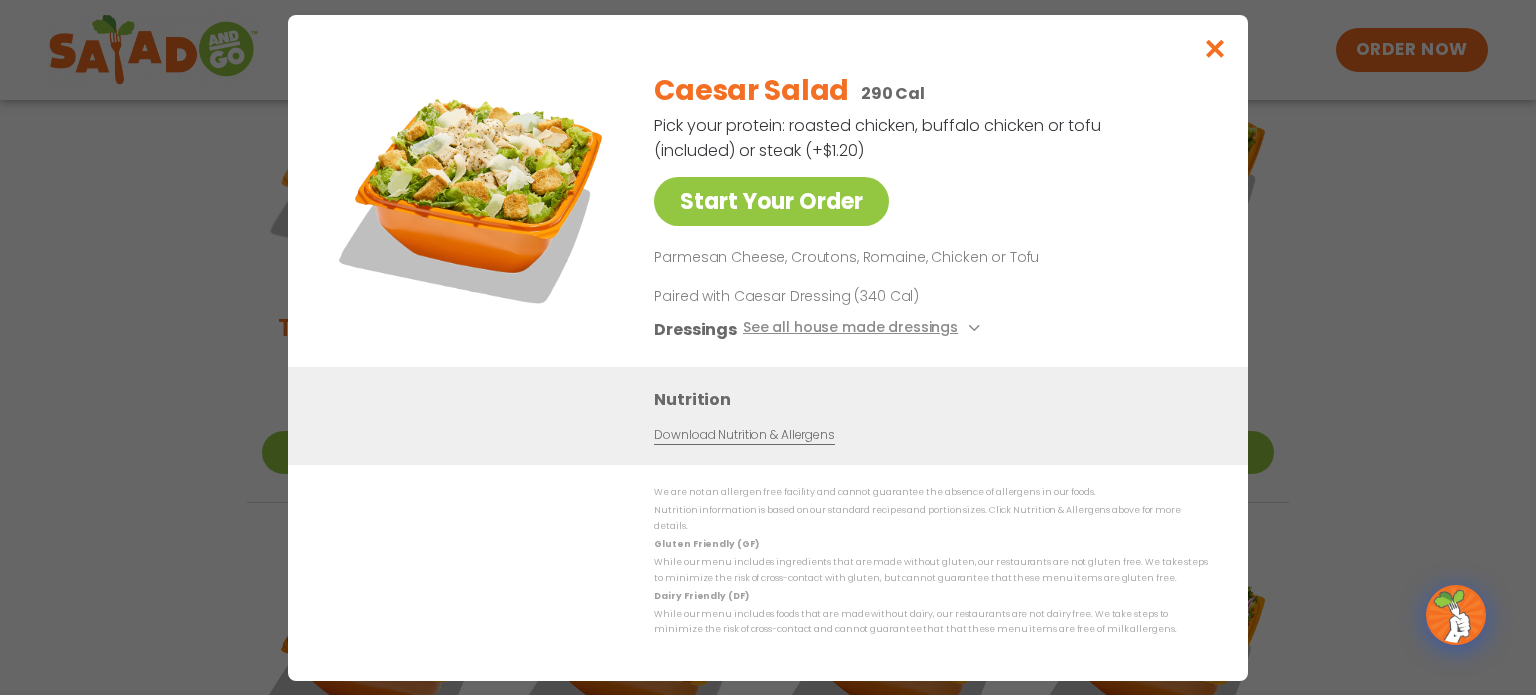 click on "Nutrition   Download Nutrition & Allergens" at bounding box center (768, 415) 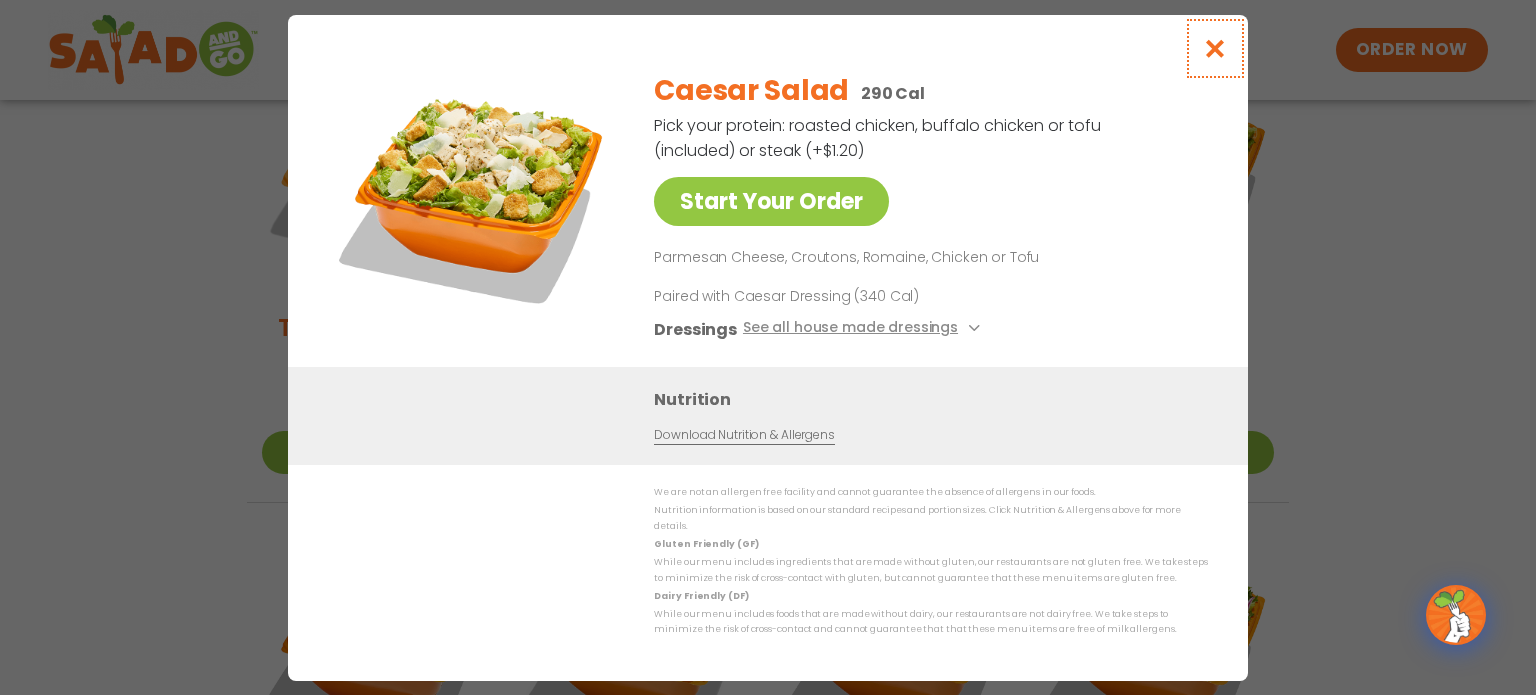 click at bounding box center (1215, 48) 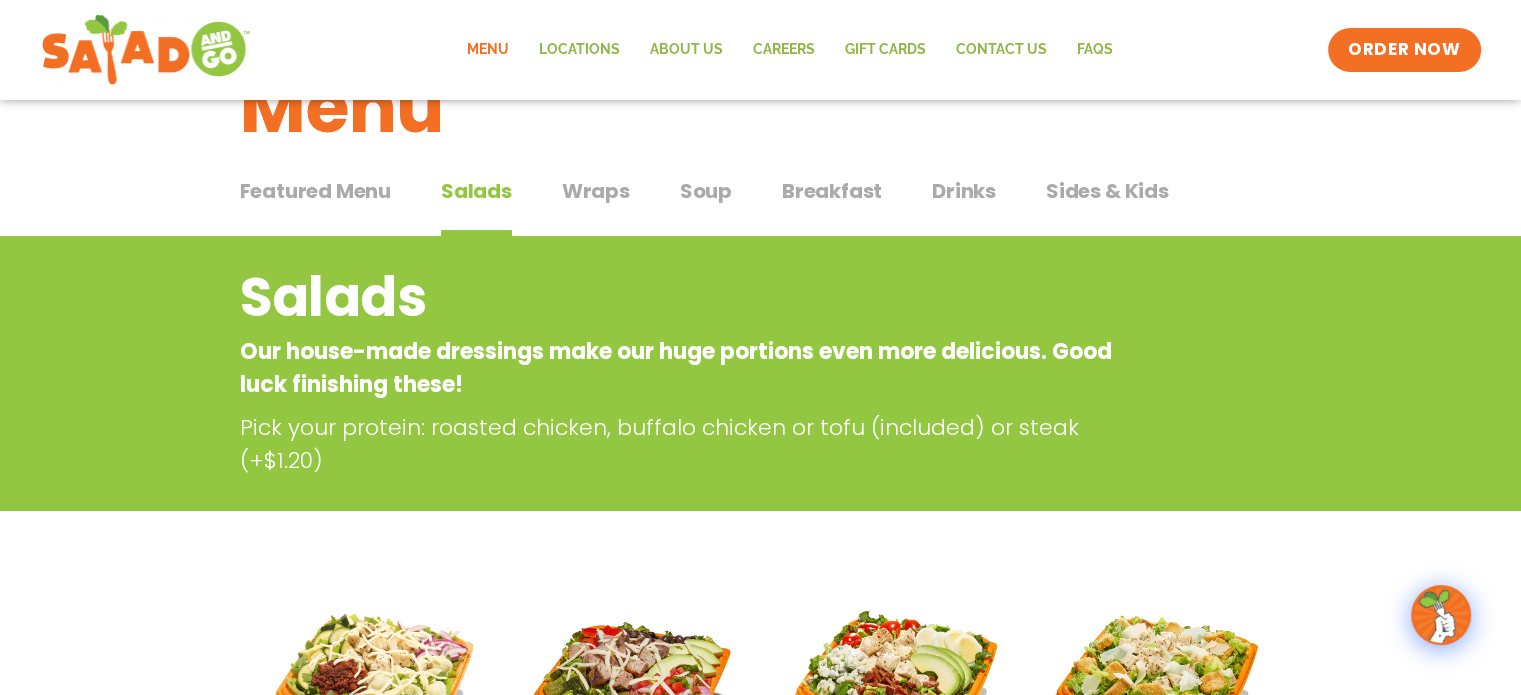 scroll, scrollTop: 0, scrollLeft: 0, axis: both 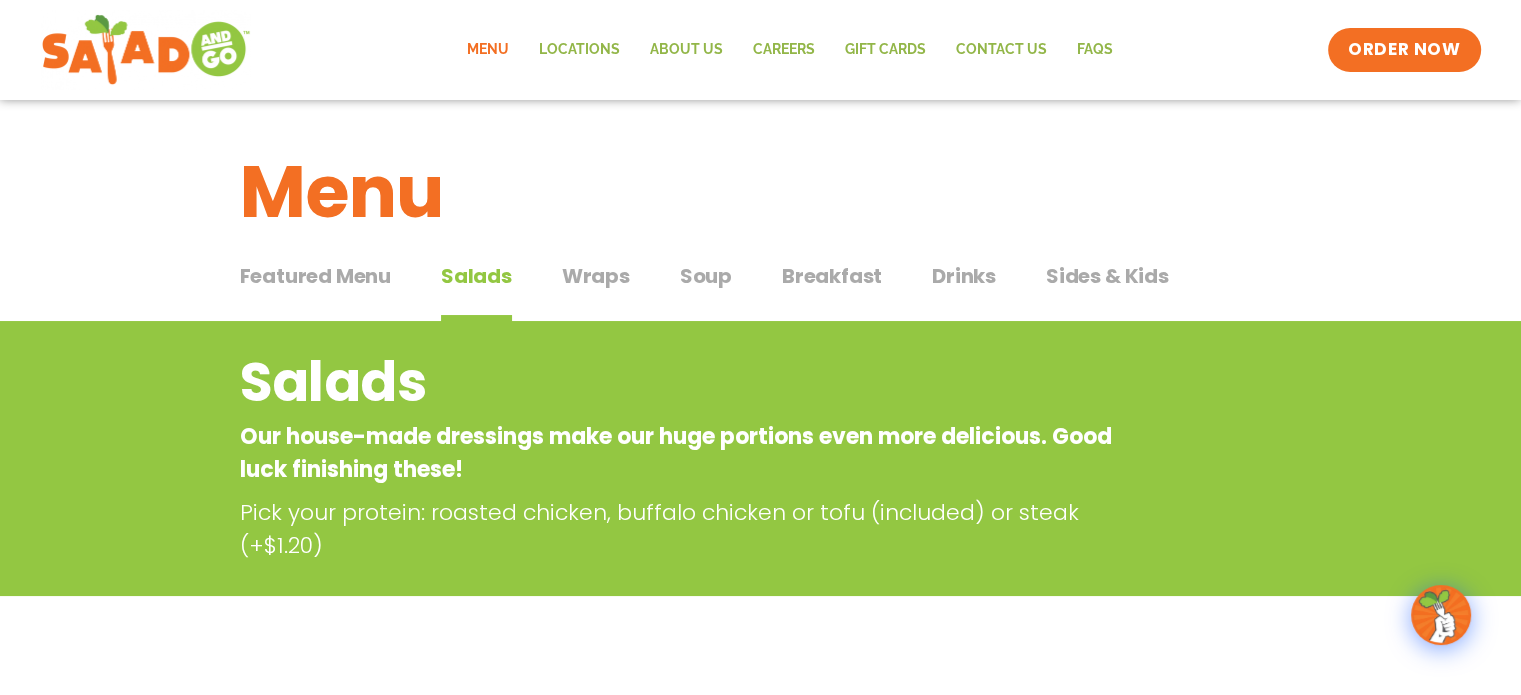 click on "Wraps" at bounding box center [596, 276] 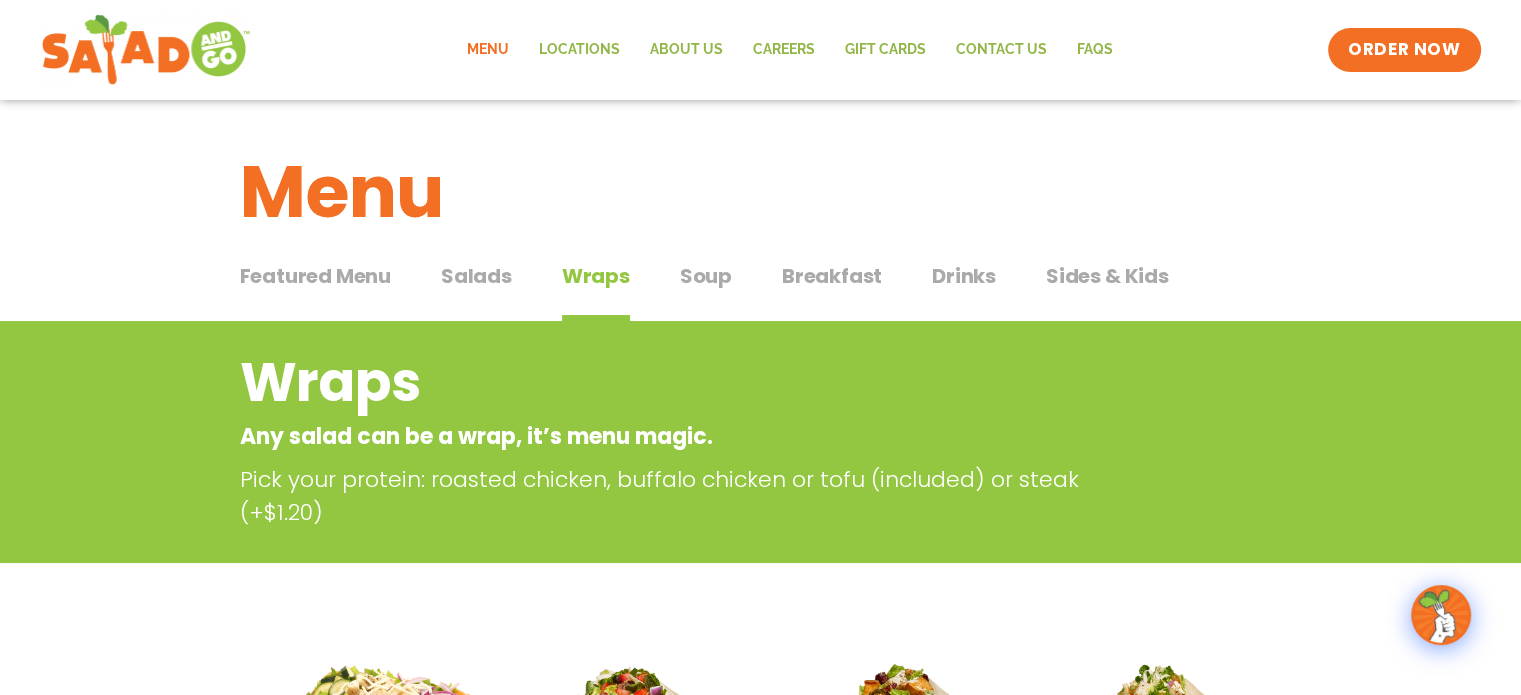 type 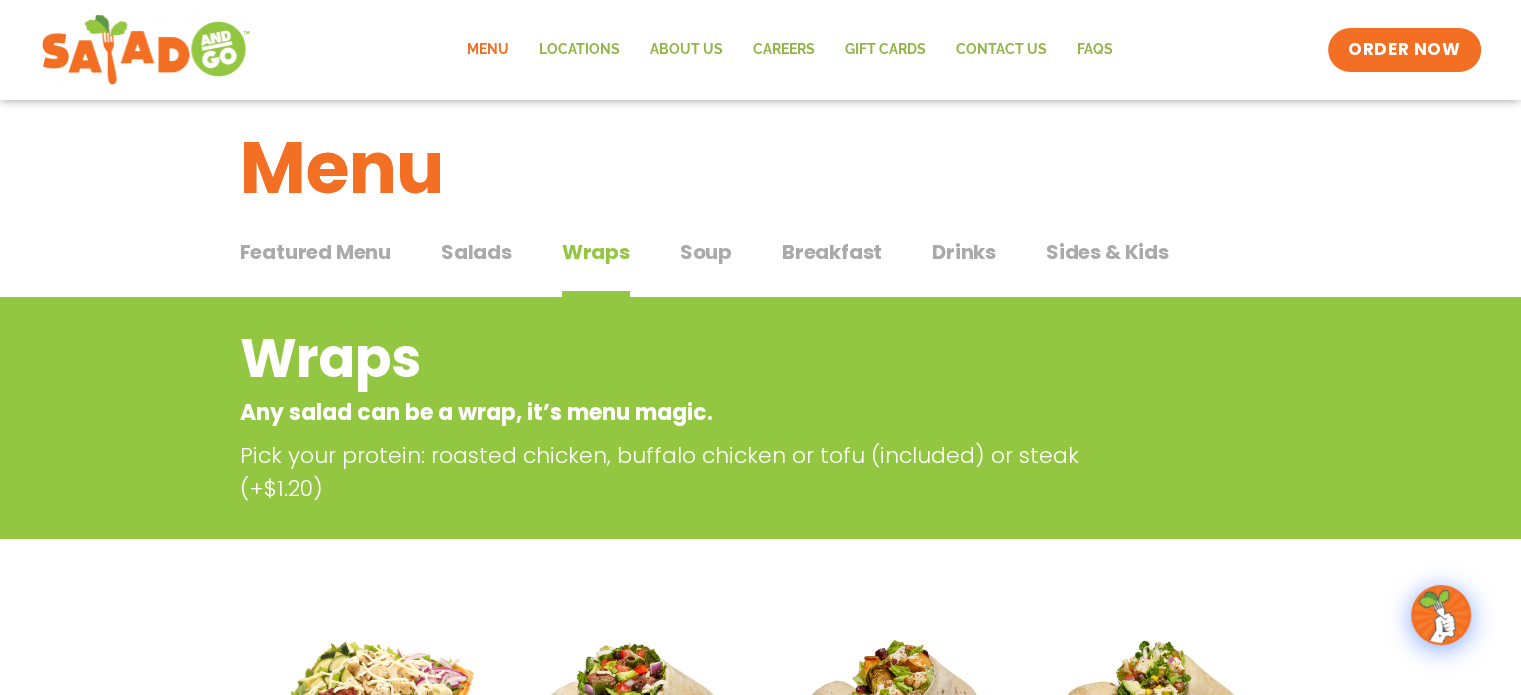 scroll, scrollTop: 0, scrollLeft: 0, axis: both 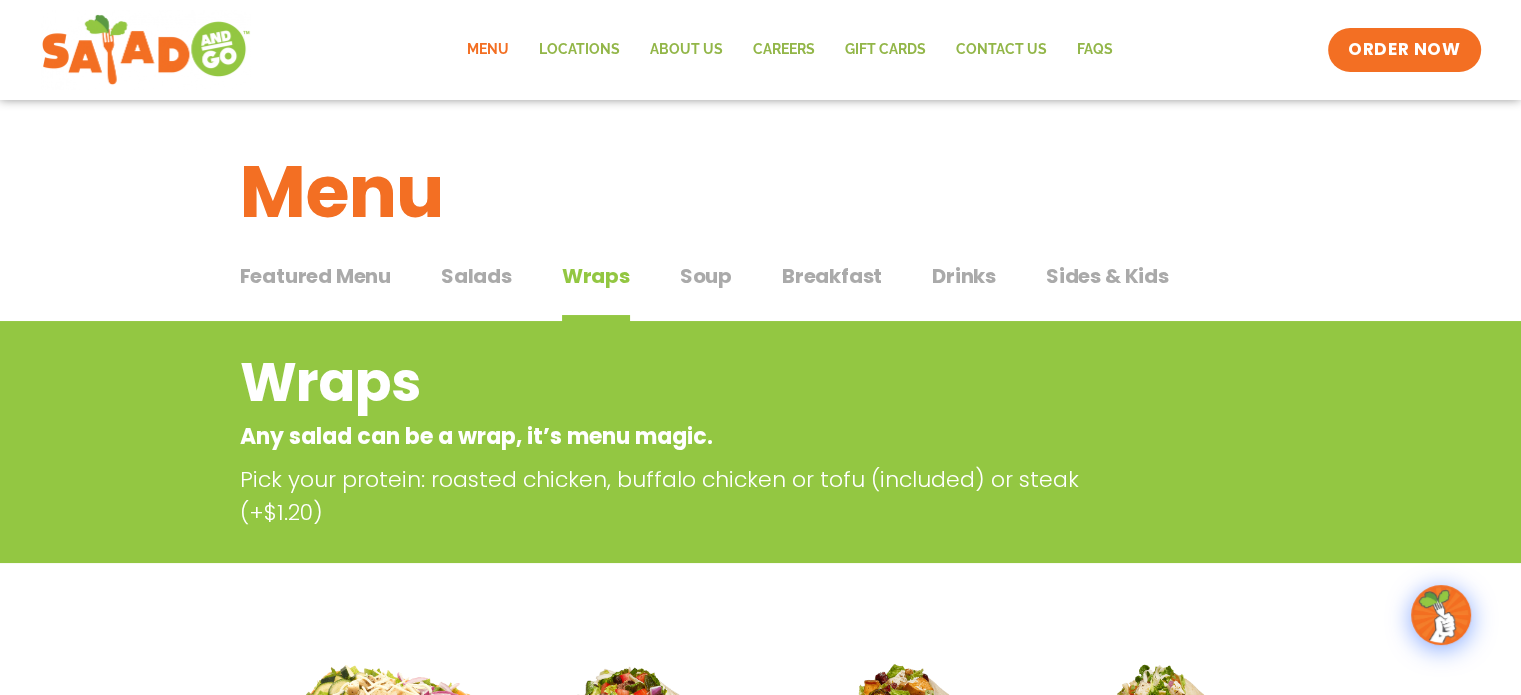 click on "Breakfast" at bounding box center (832, 276) 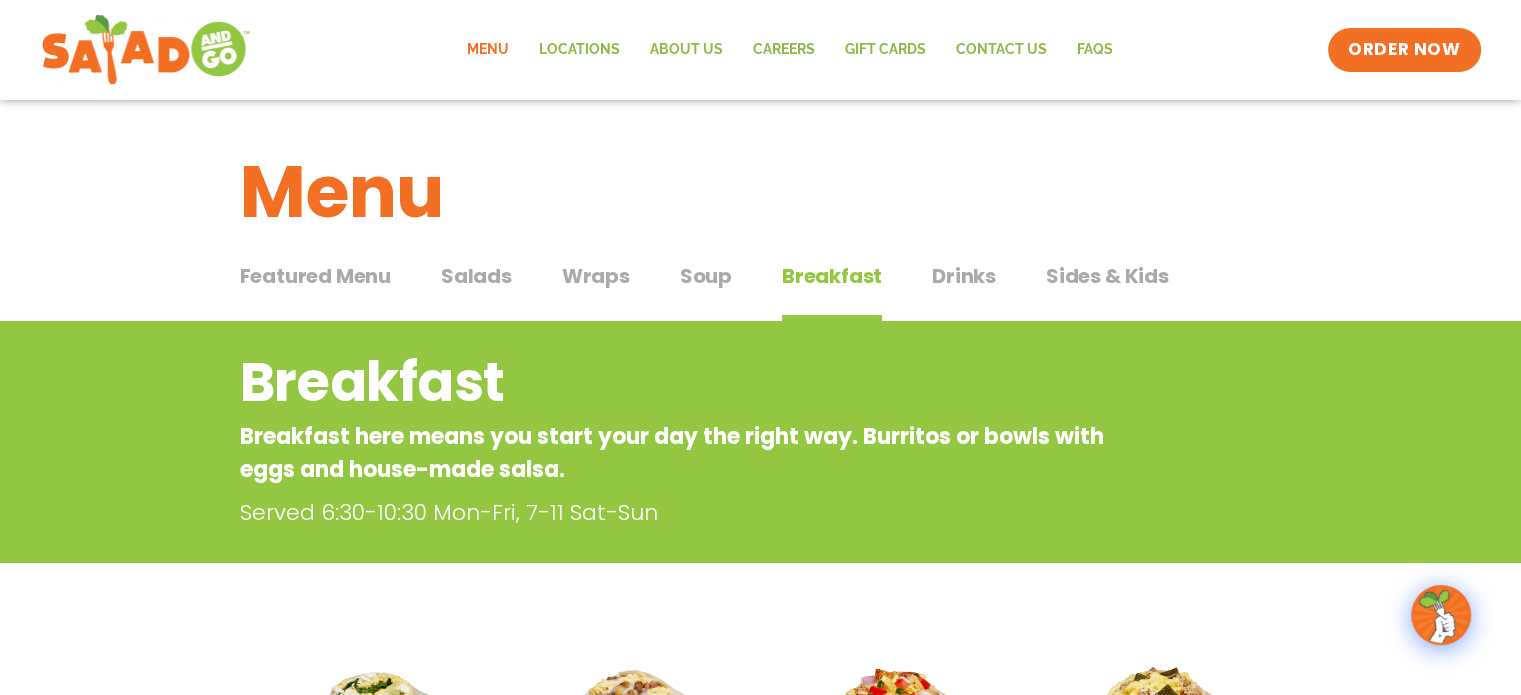 type 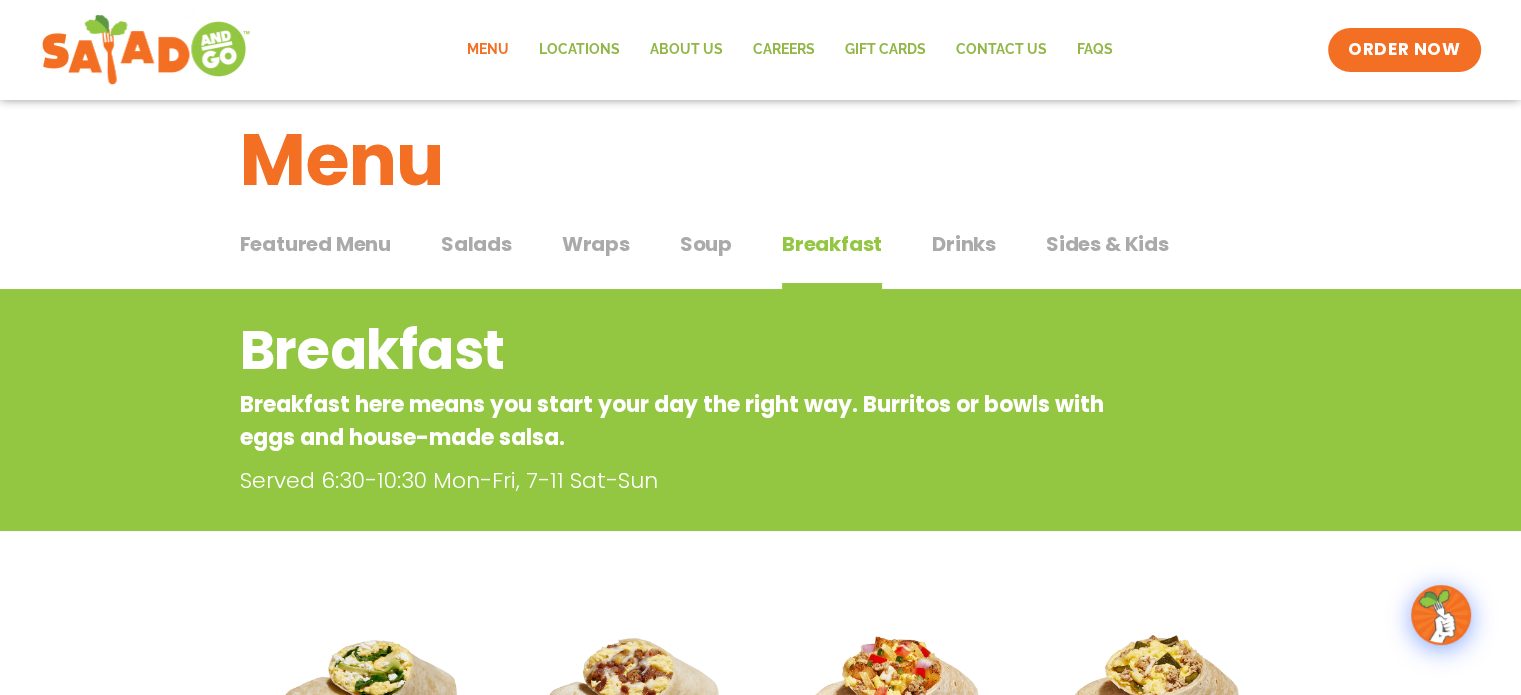 scroll, scrollTop: 0, scrollLeft: 0, axis: both 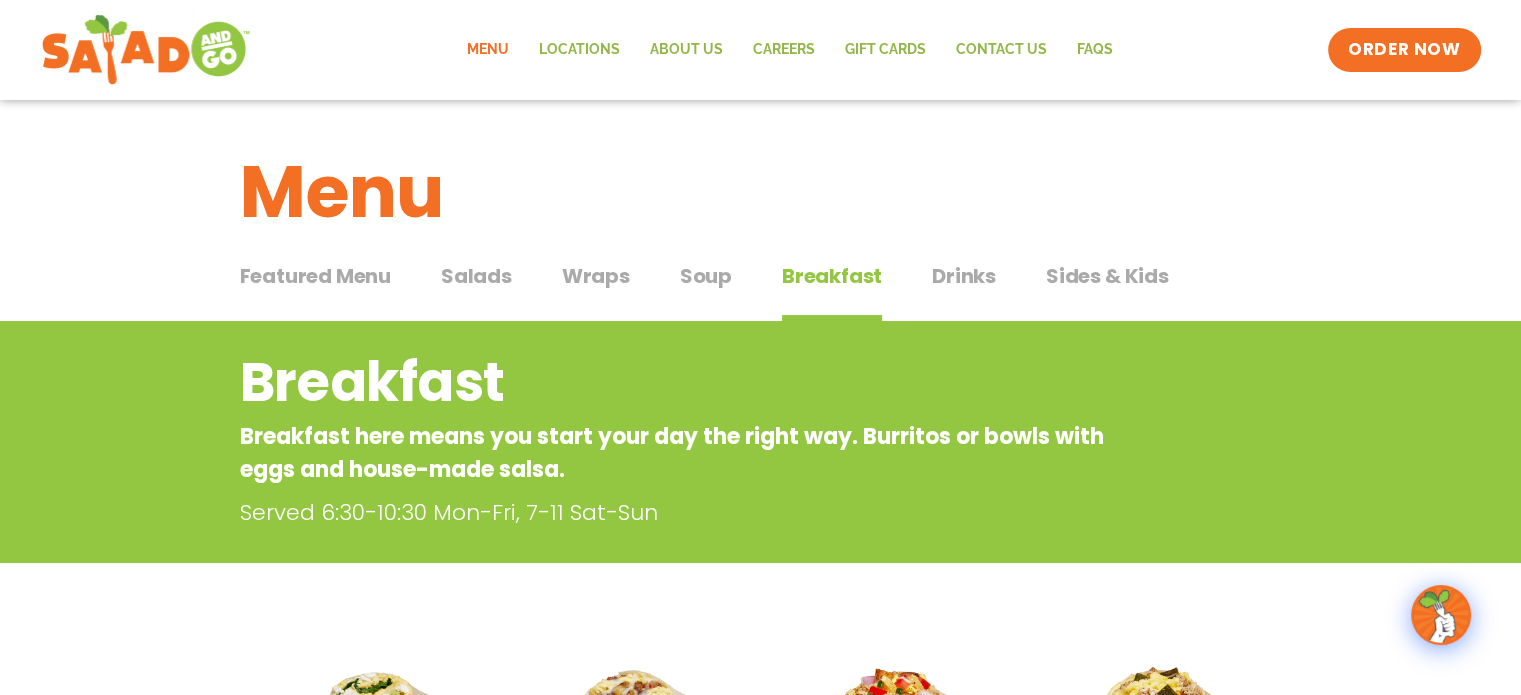 click on "Featured Menu" at bounding box center [315, 276] 